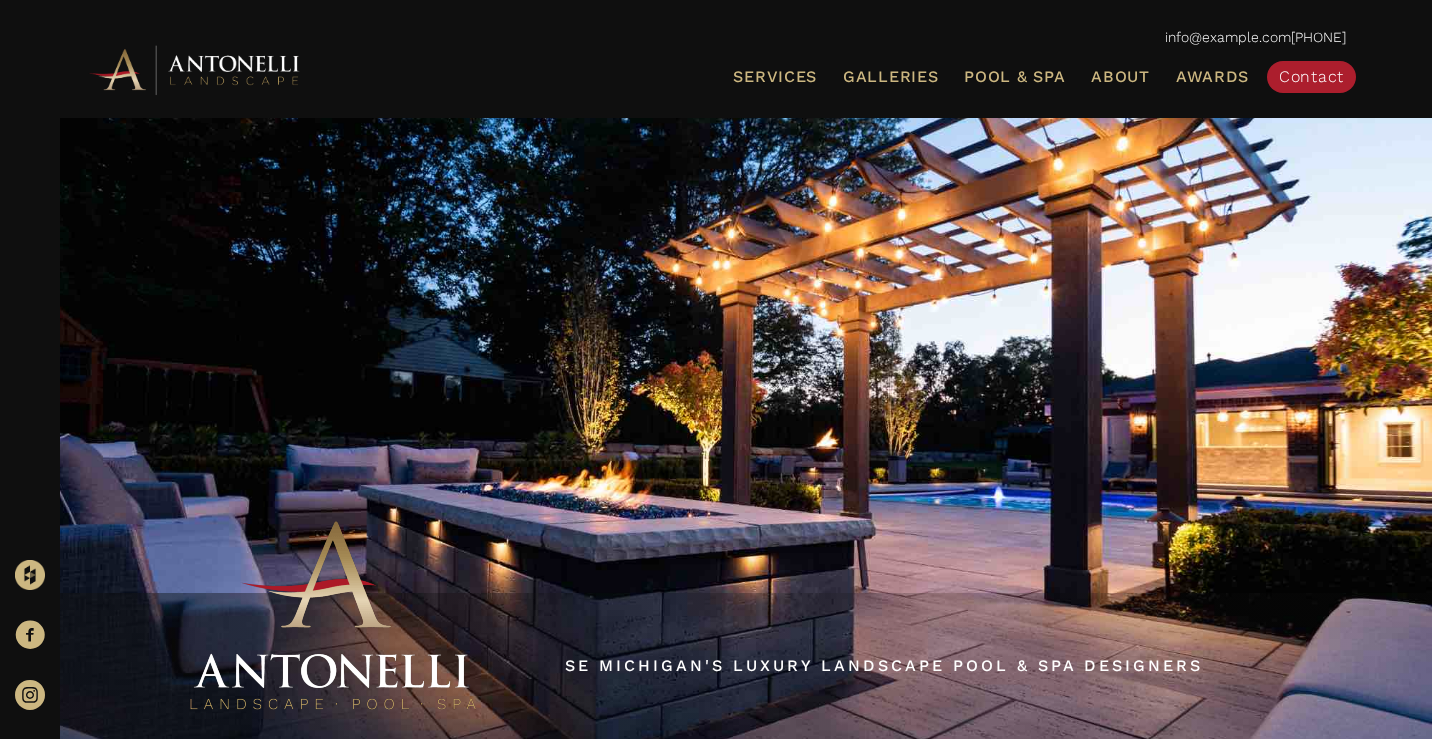 scroll, scrollTop: 0, scrollLeft: 0, axis: both 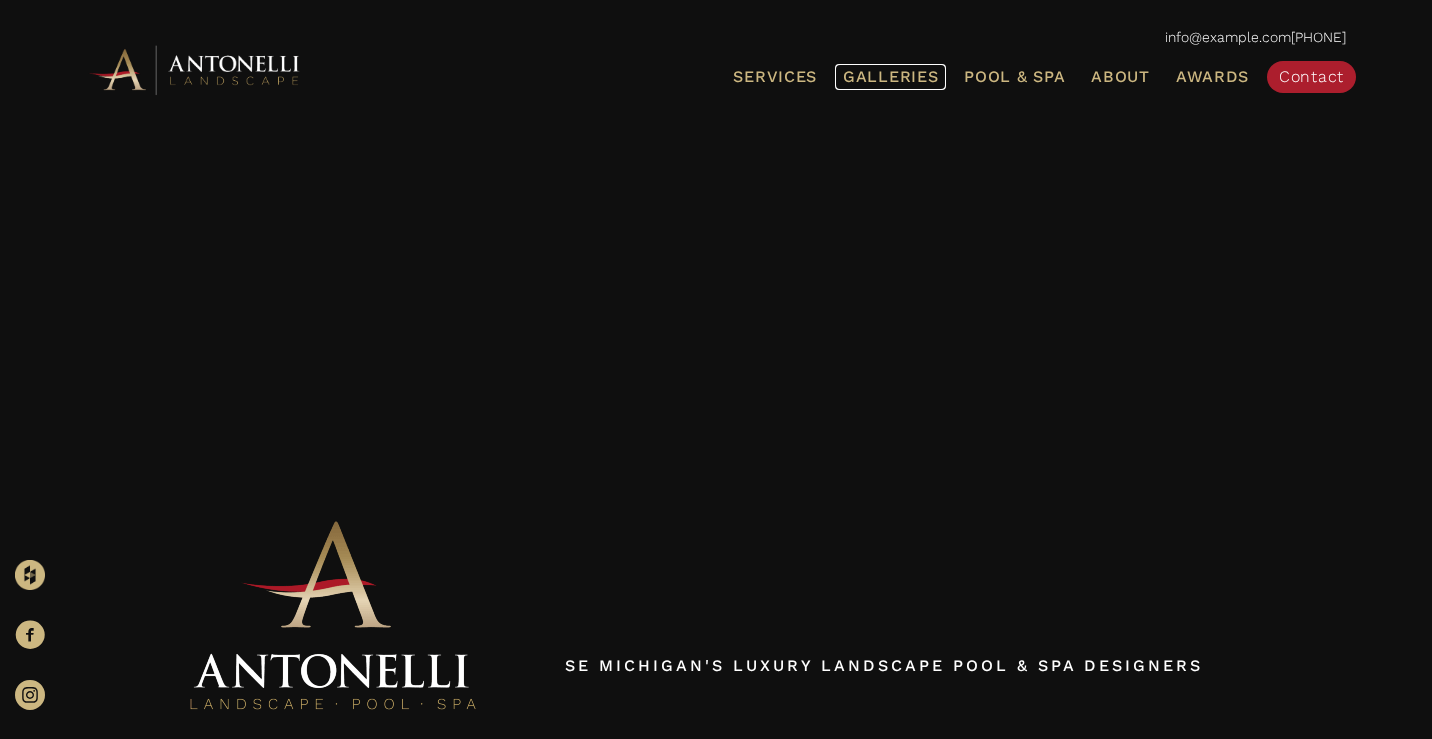 click on "Galleries" at bounding box center (890, 76) 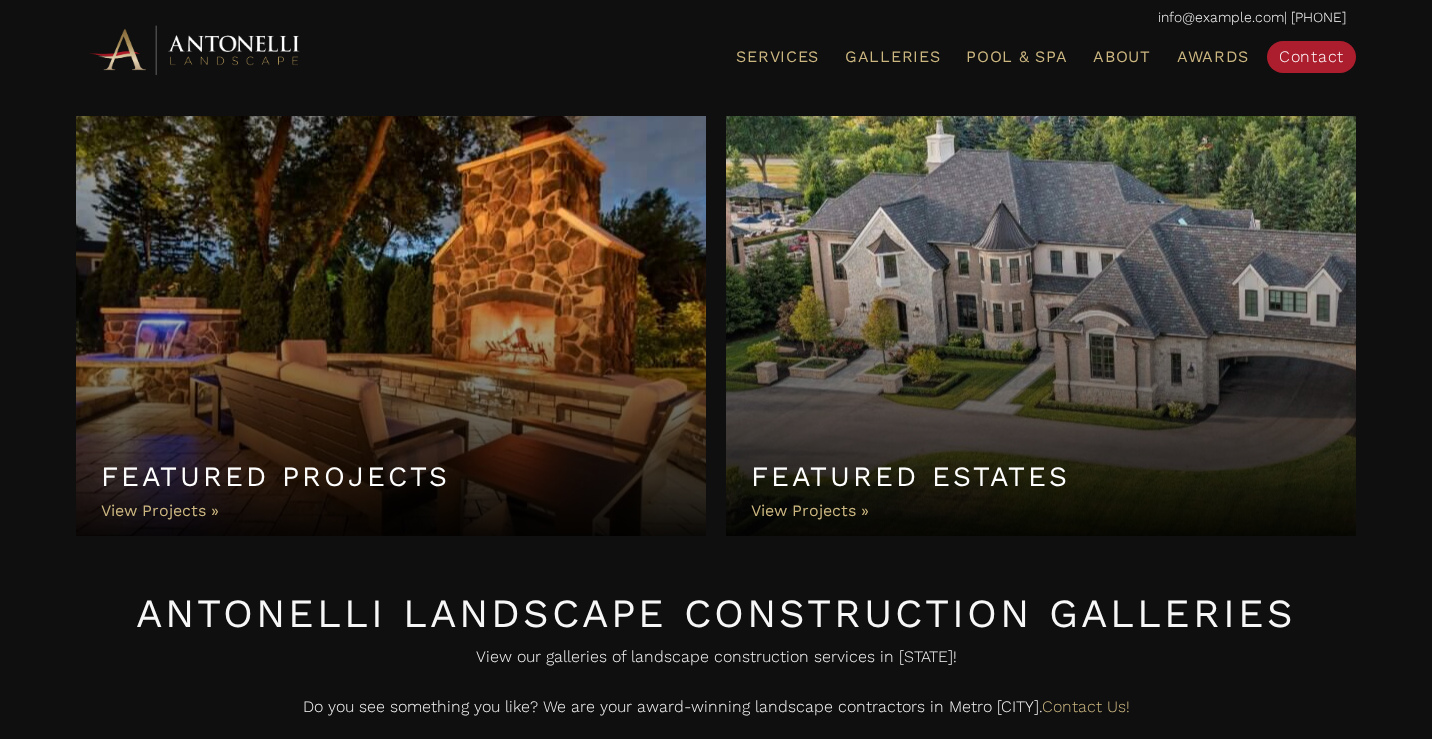 scroll, scrollTop: 0, scrollLeft: 0, axis: both 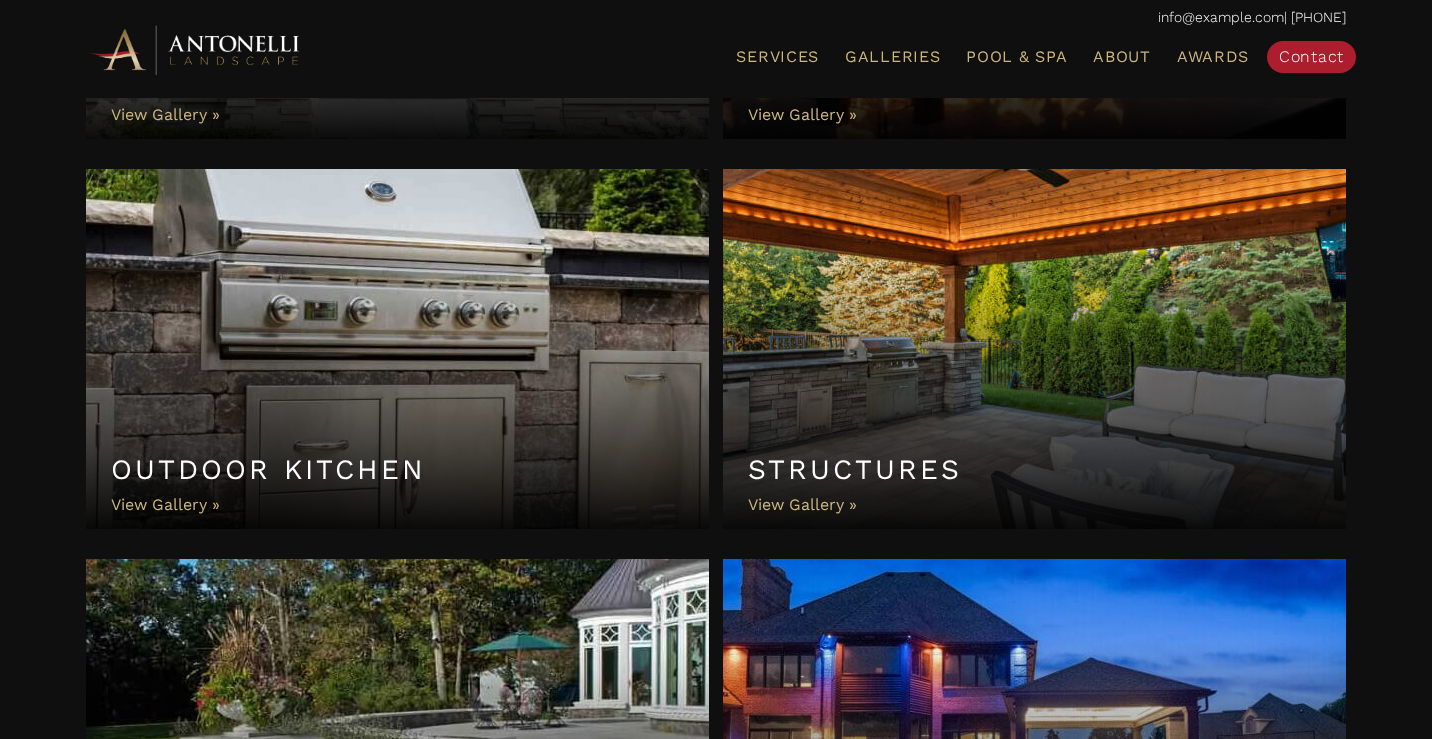 click on "Structures" at bounding box center [1034, 349] 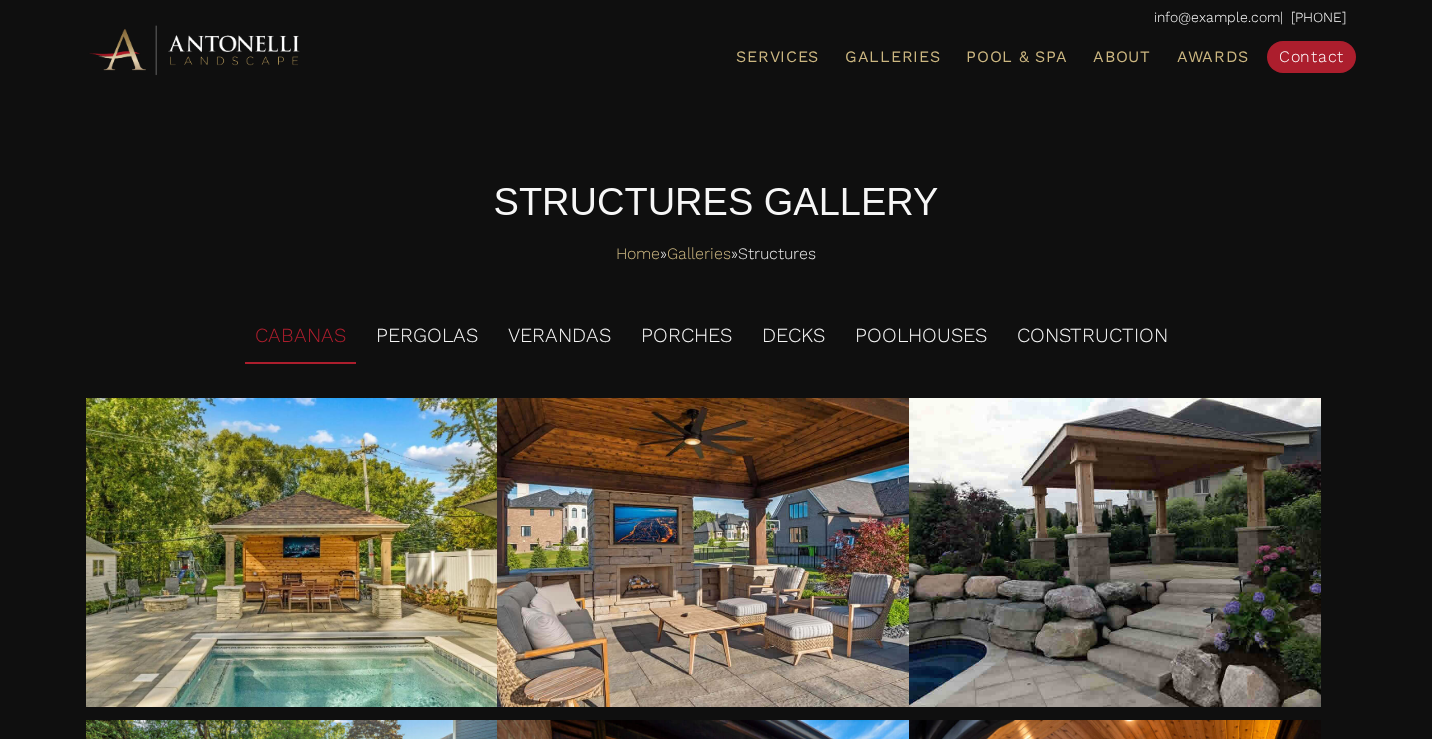 scroll, scrollTop: 0, scrollLeft: 0, axis: both 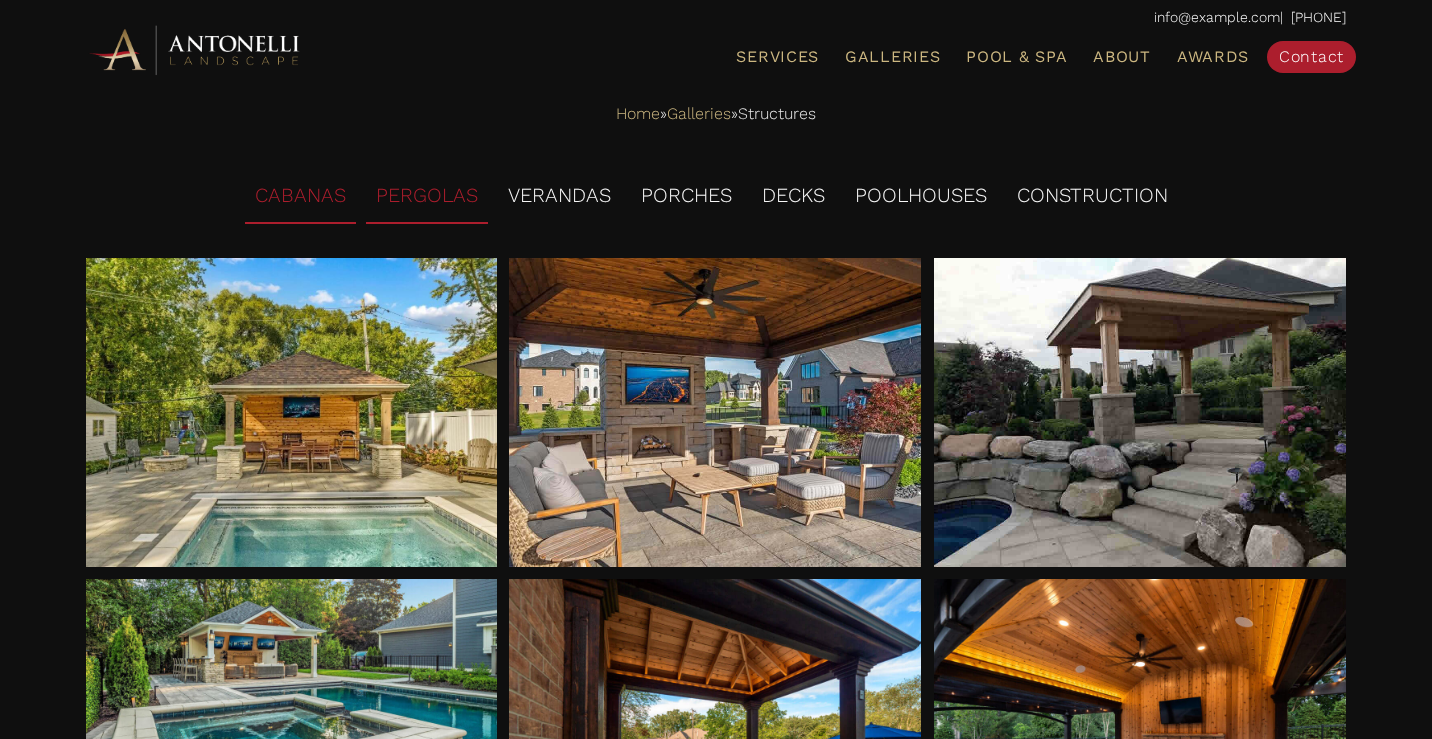 click on "PERGOLAS" at bounding box center [427, 196] 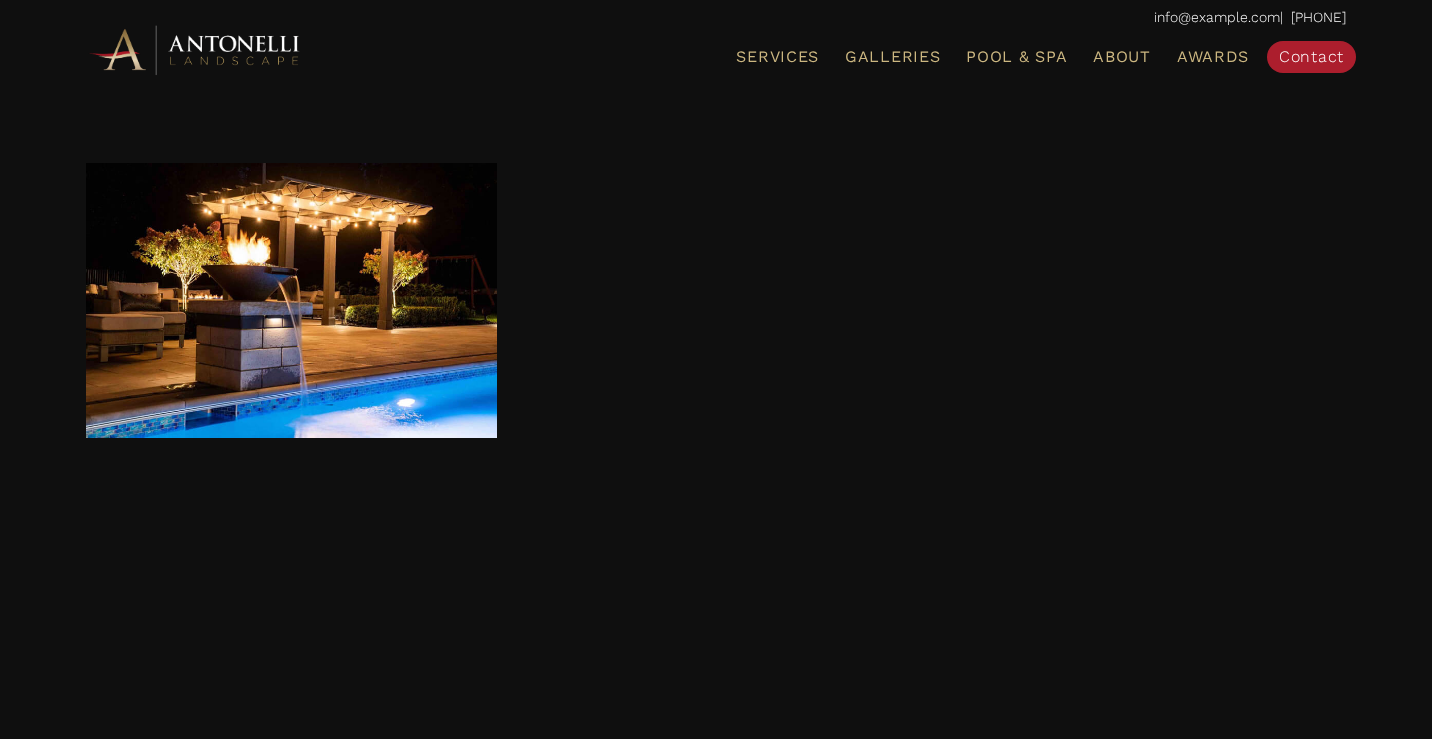 scroll, scrollTop: 5940, scrollLeft: 0, axis: vertical 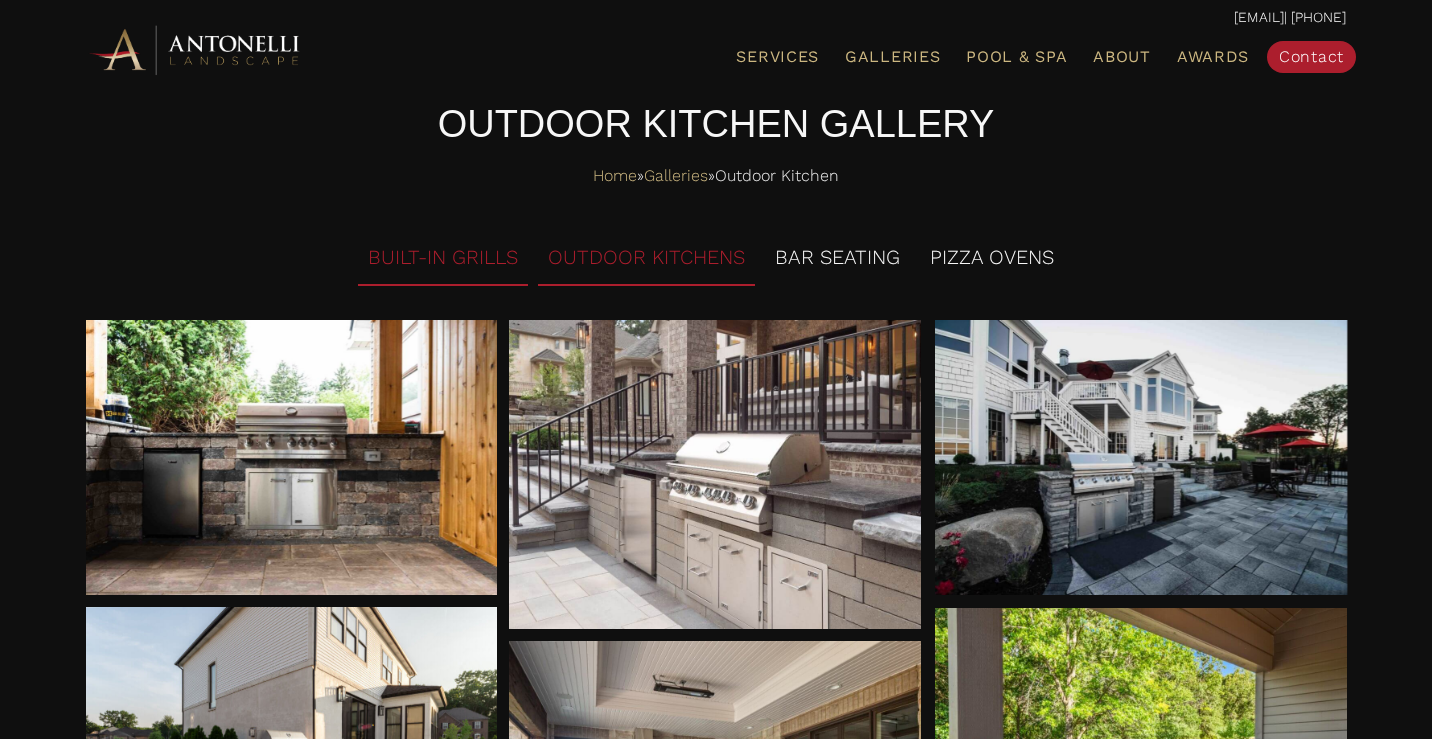 click on "OUTDOOR KITCHENS" at bounding box center [646, 258] 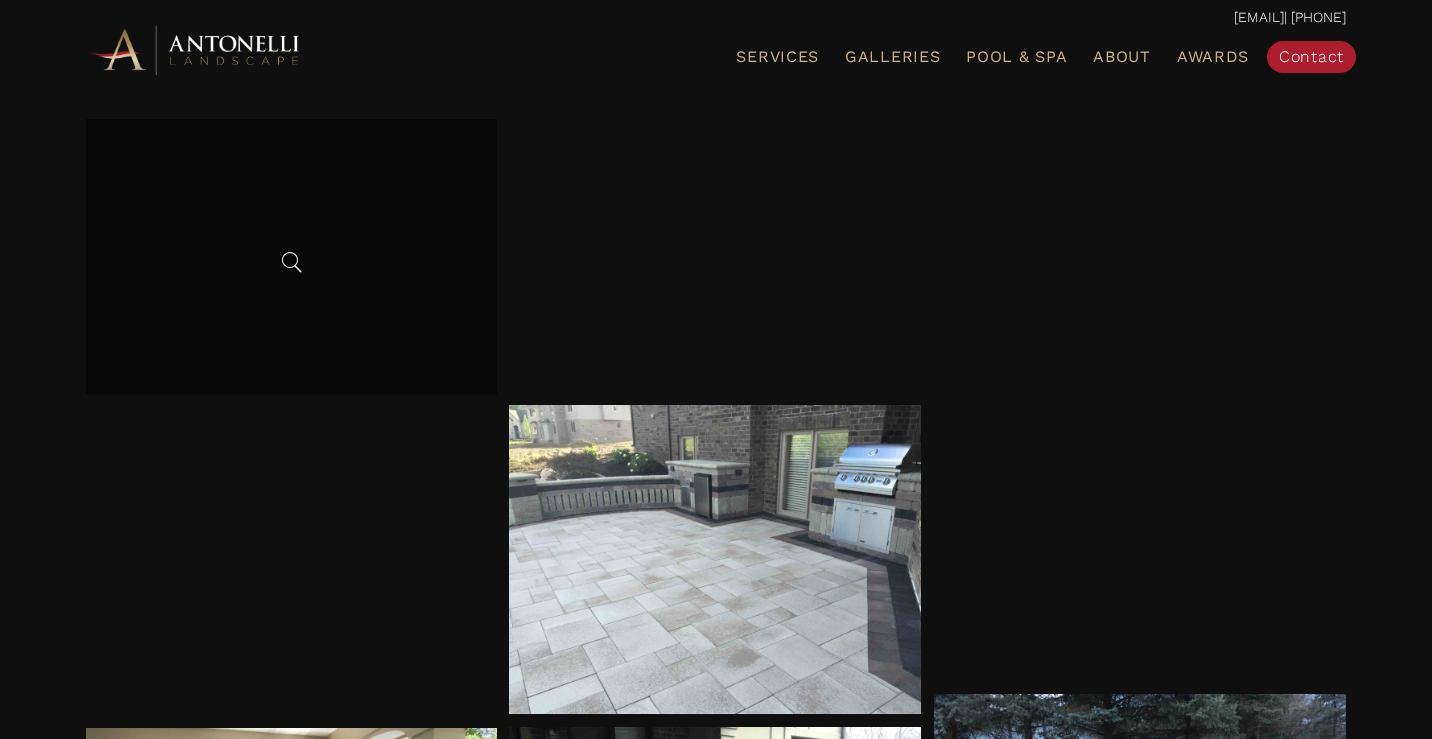 scroll, scrollTop: 280, scrollLeft: 0, axis: vertical 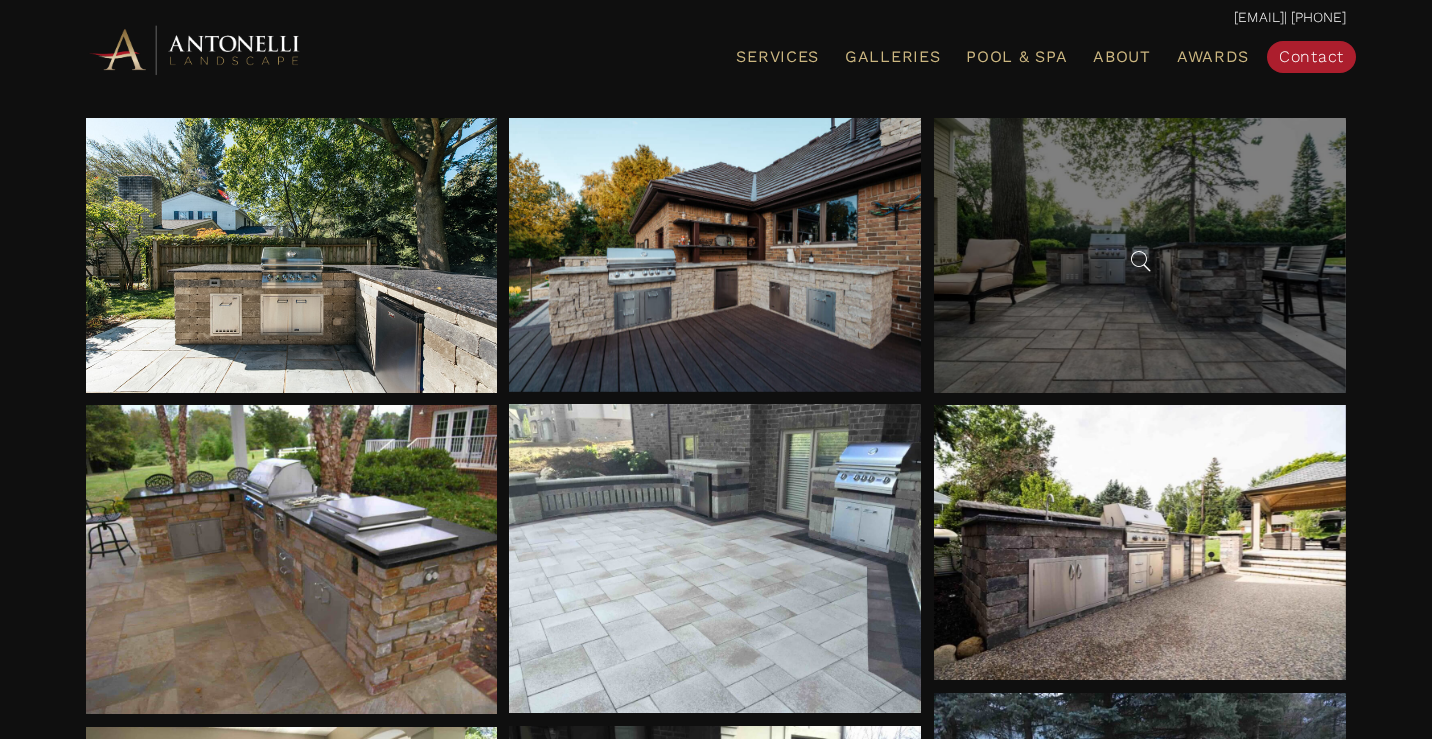 click at bounding box center [1140, 255] 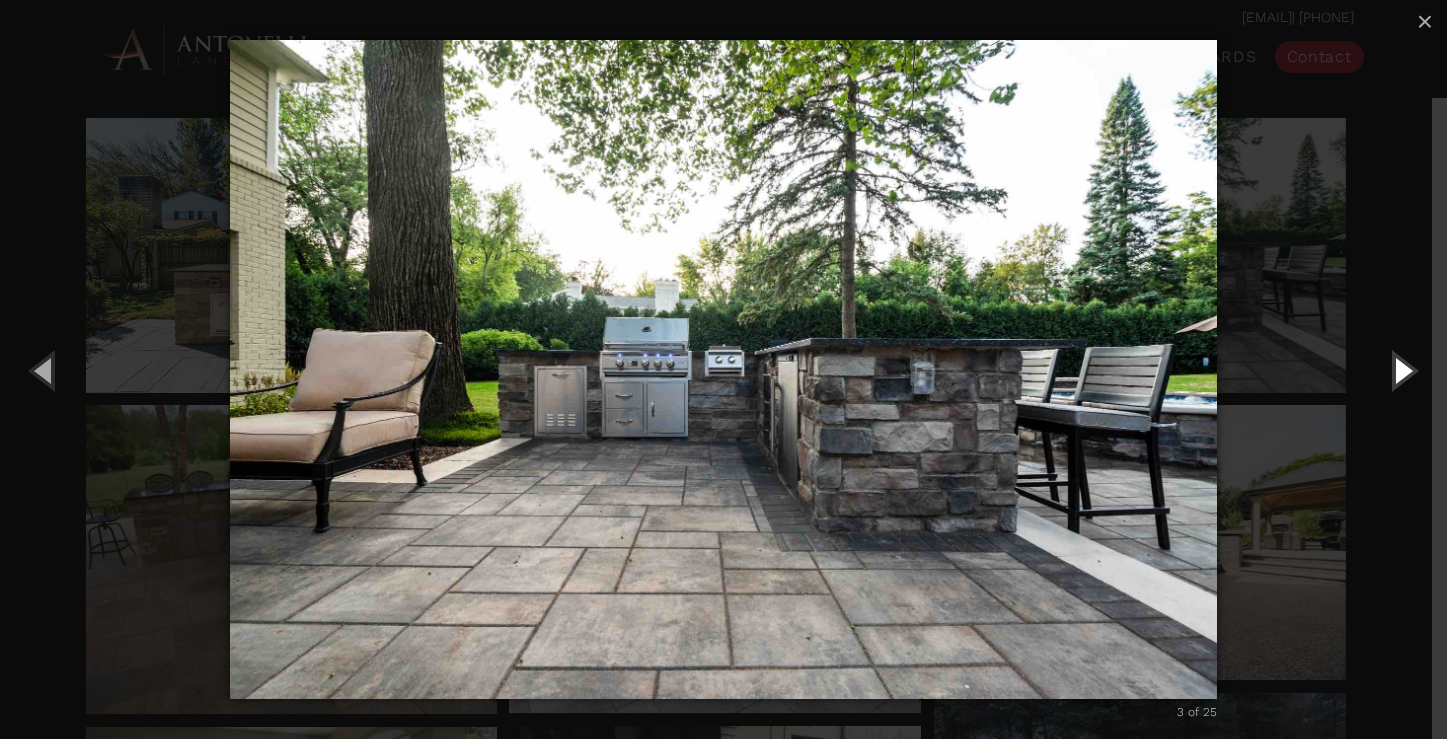 click at bounding box center (1402, 370) 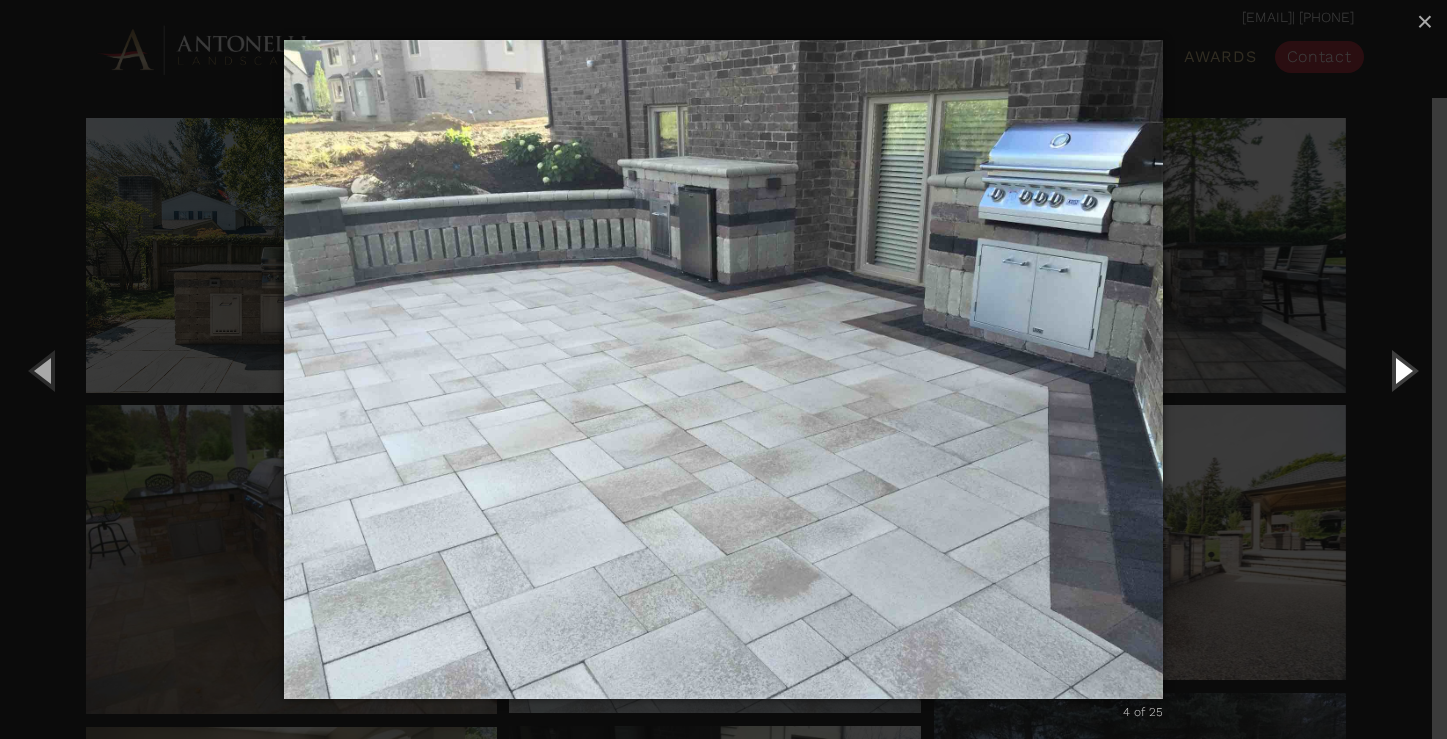 click at bounding box center [1402, 370] 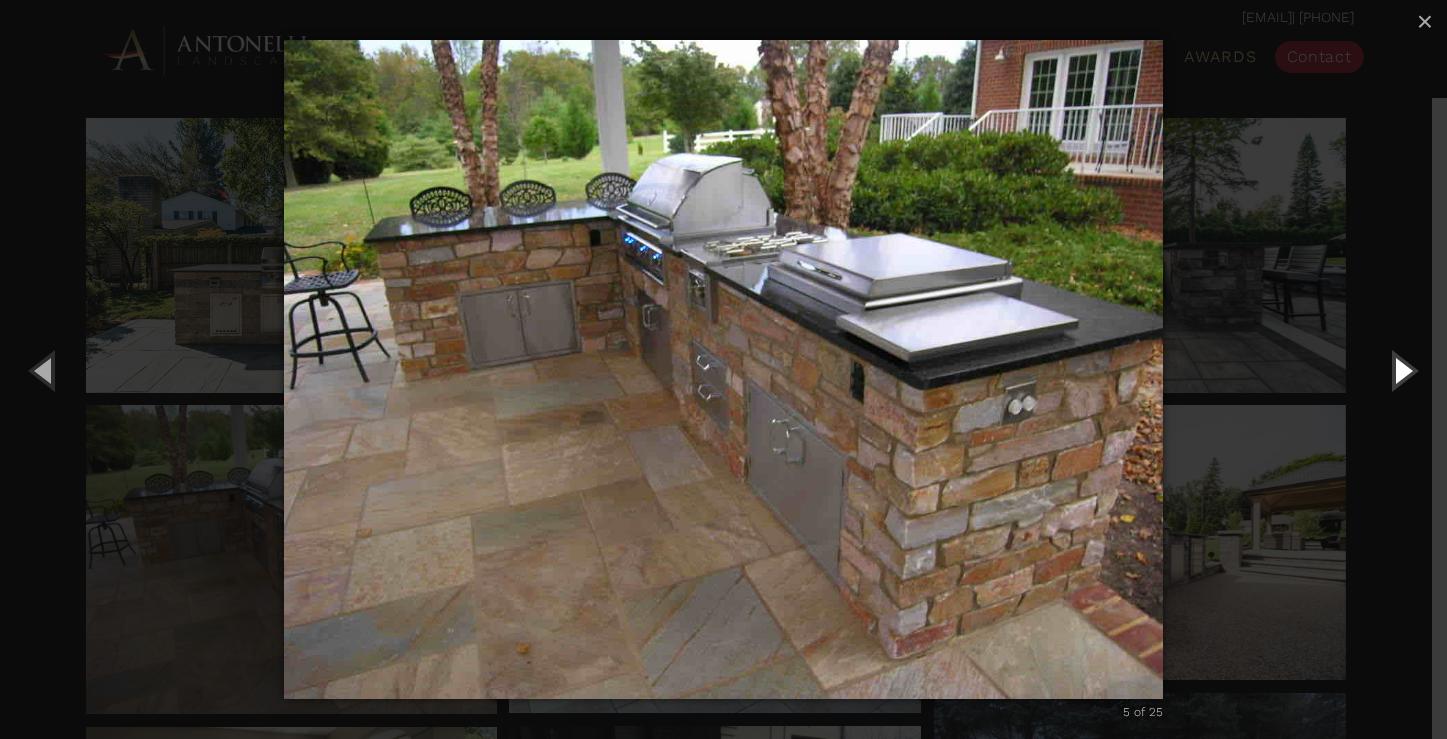 click at bounding box center (1402, 370) 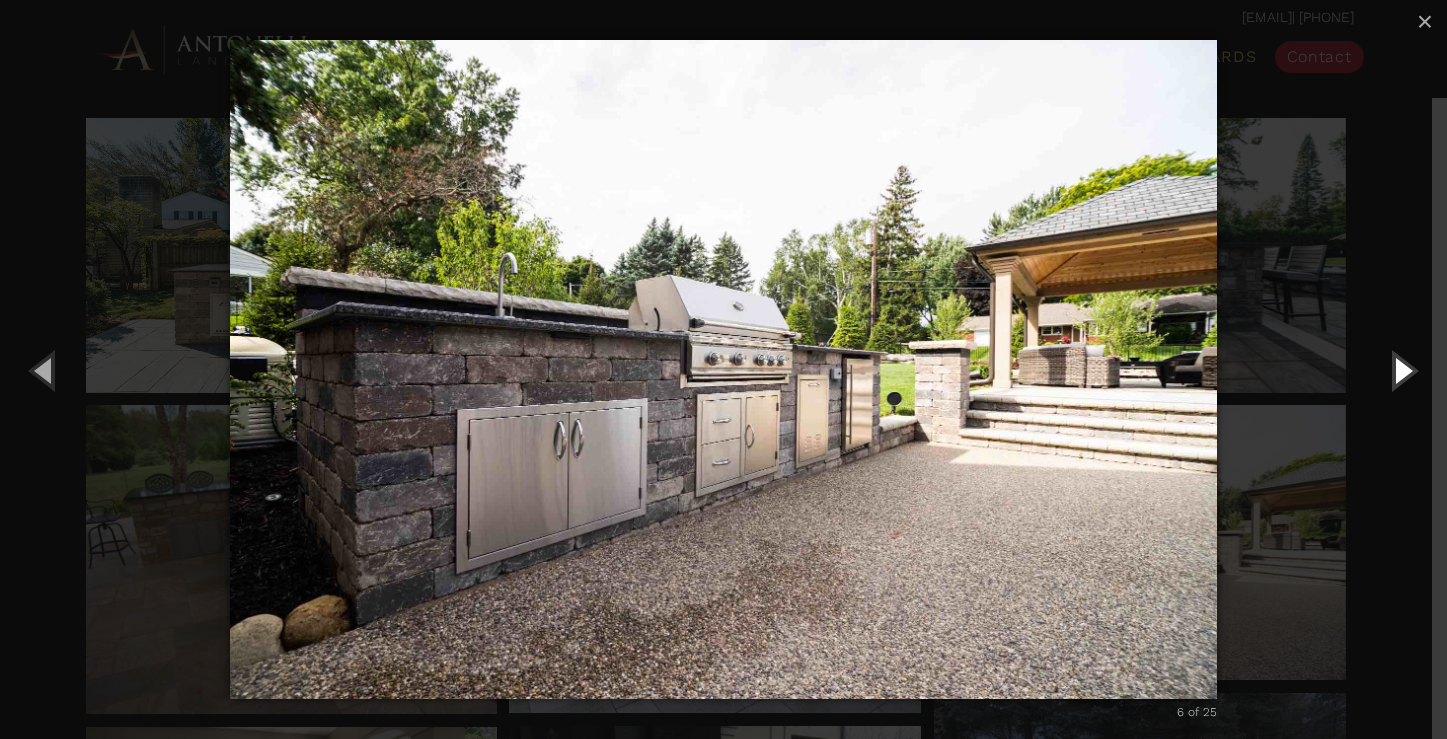 click at bounding box center [1402, 370] 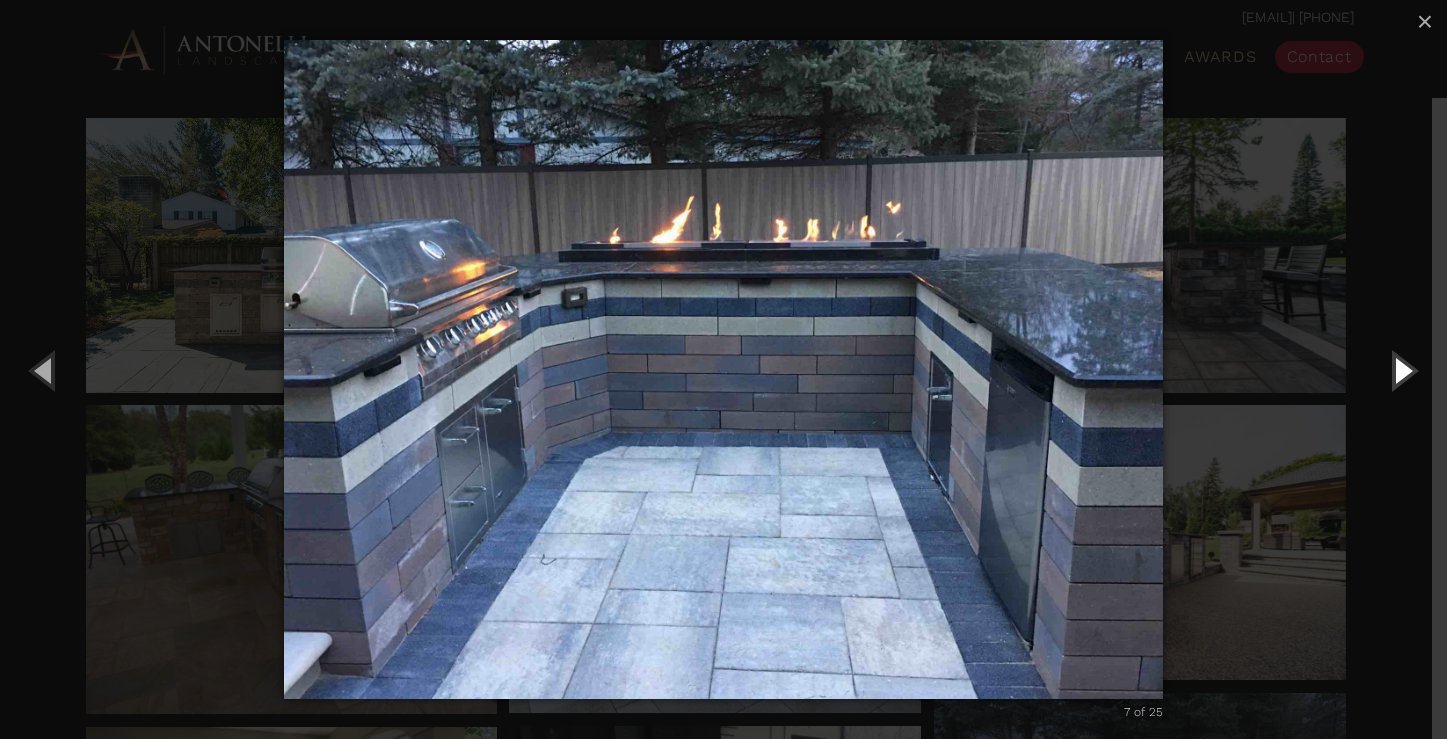 click at bounding box center (1402, 370) 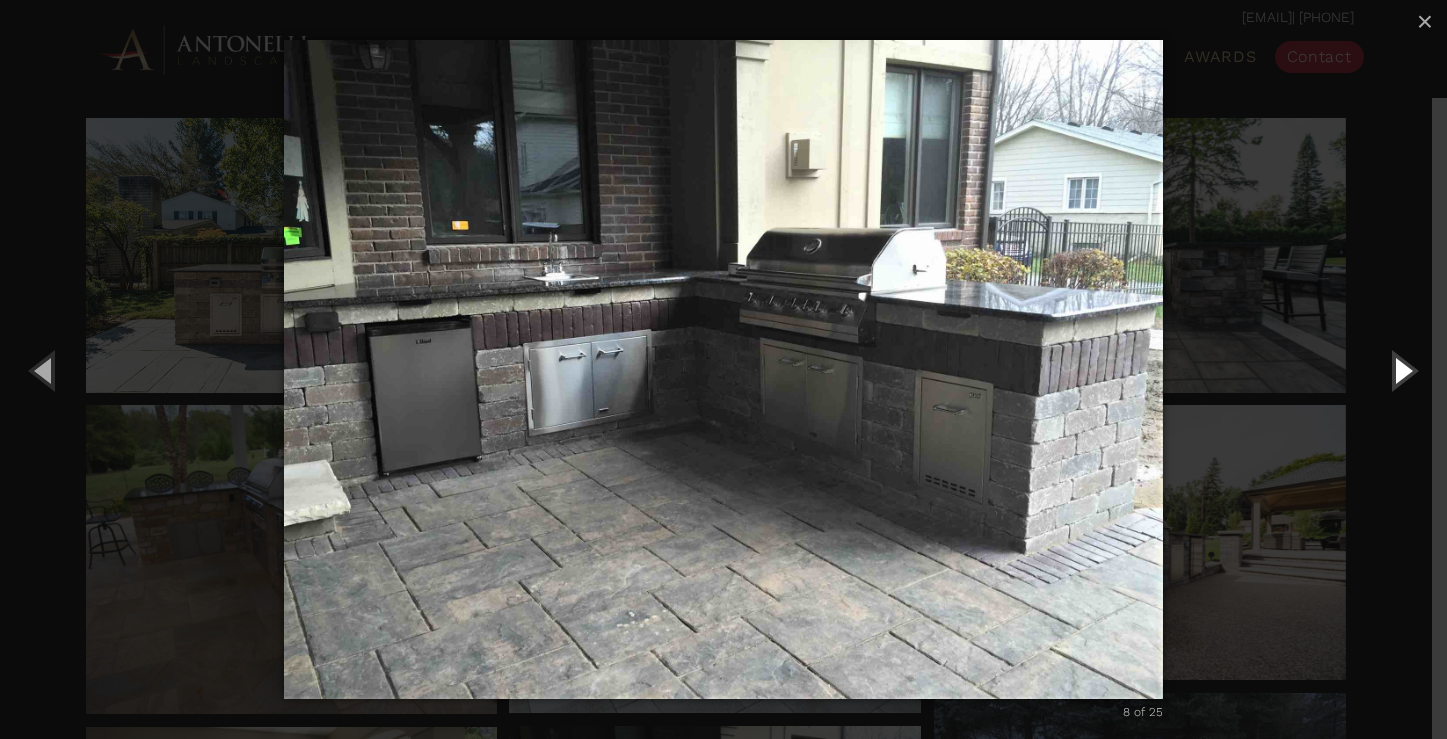 click at bounding box center (1402, 370) 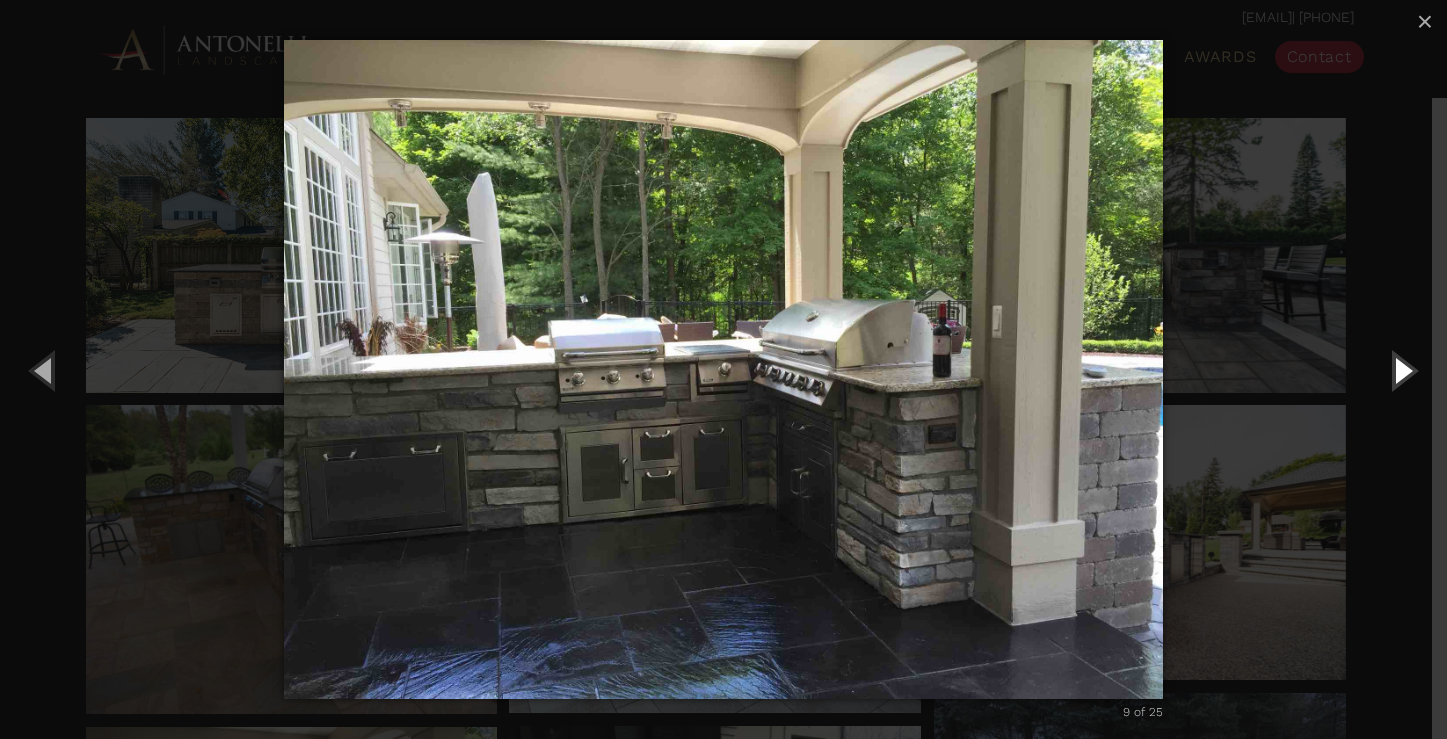 click at bounding box center [1402, 370] 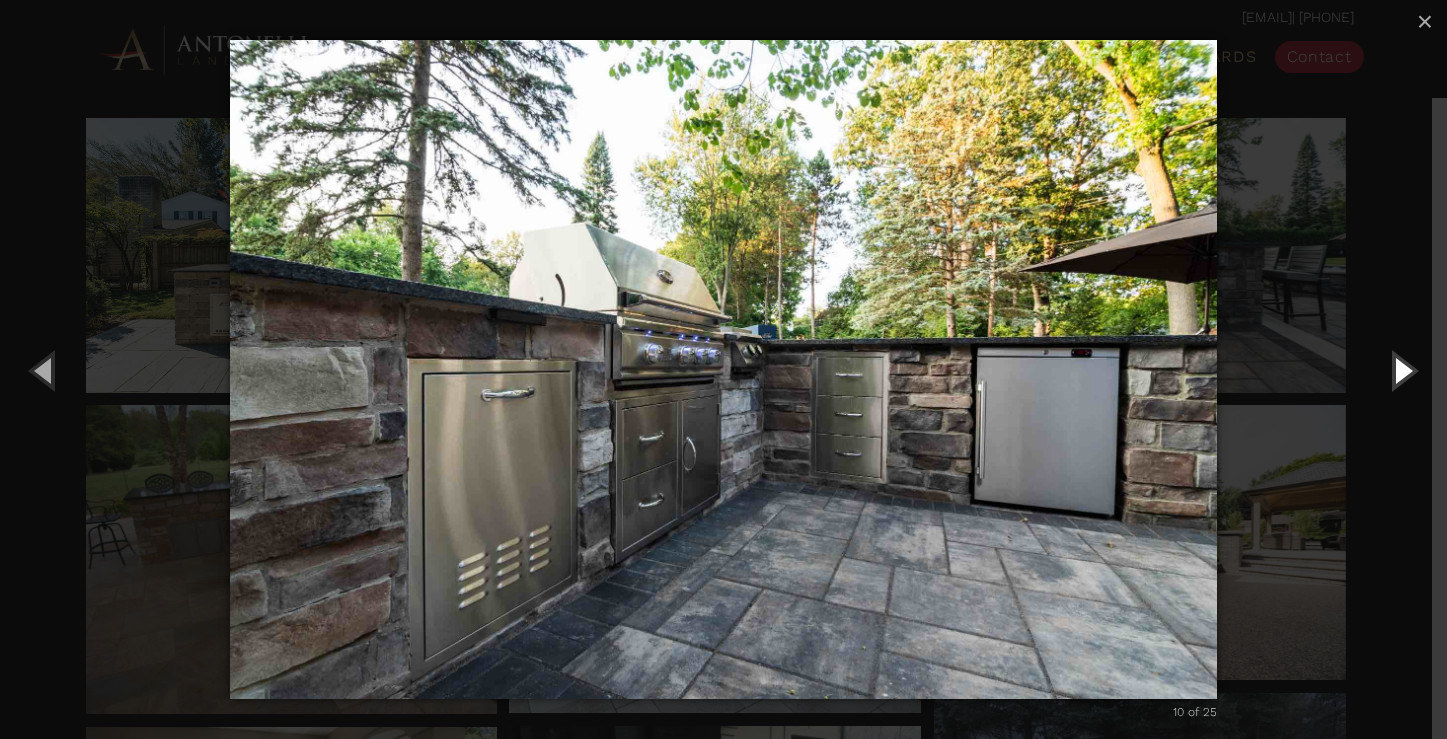 click at bounding box center (1402, 370) 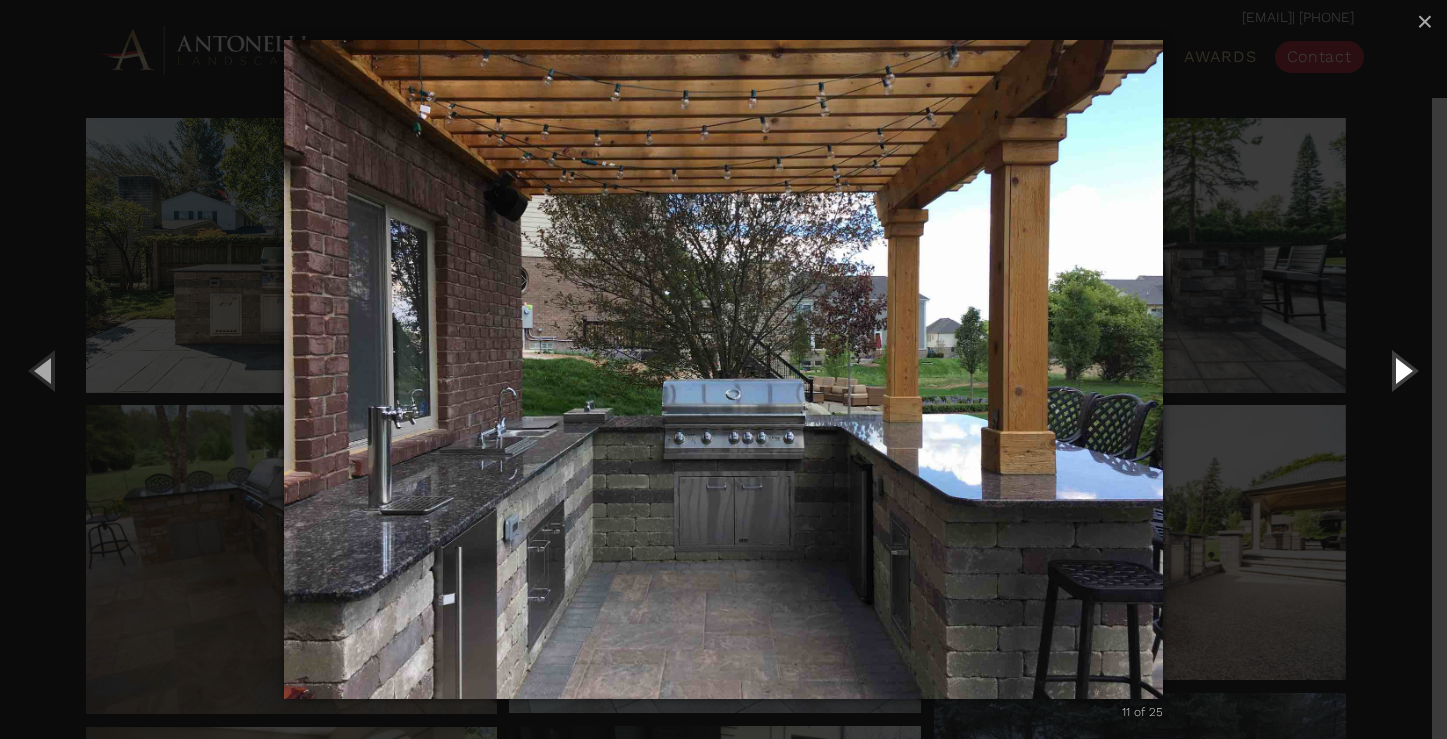 click at bounding box center (1402, 370) 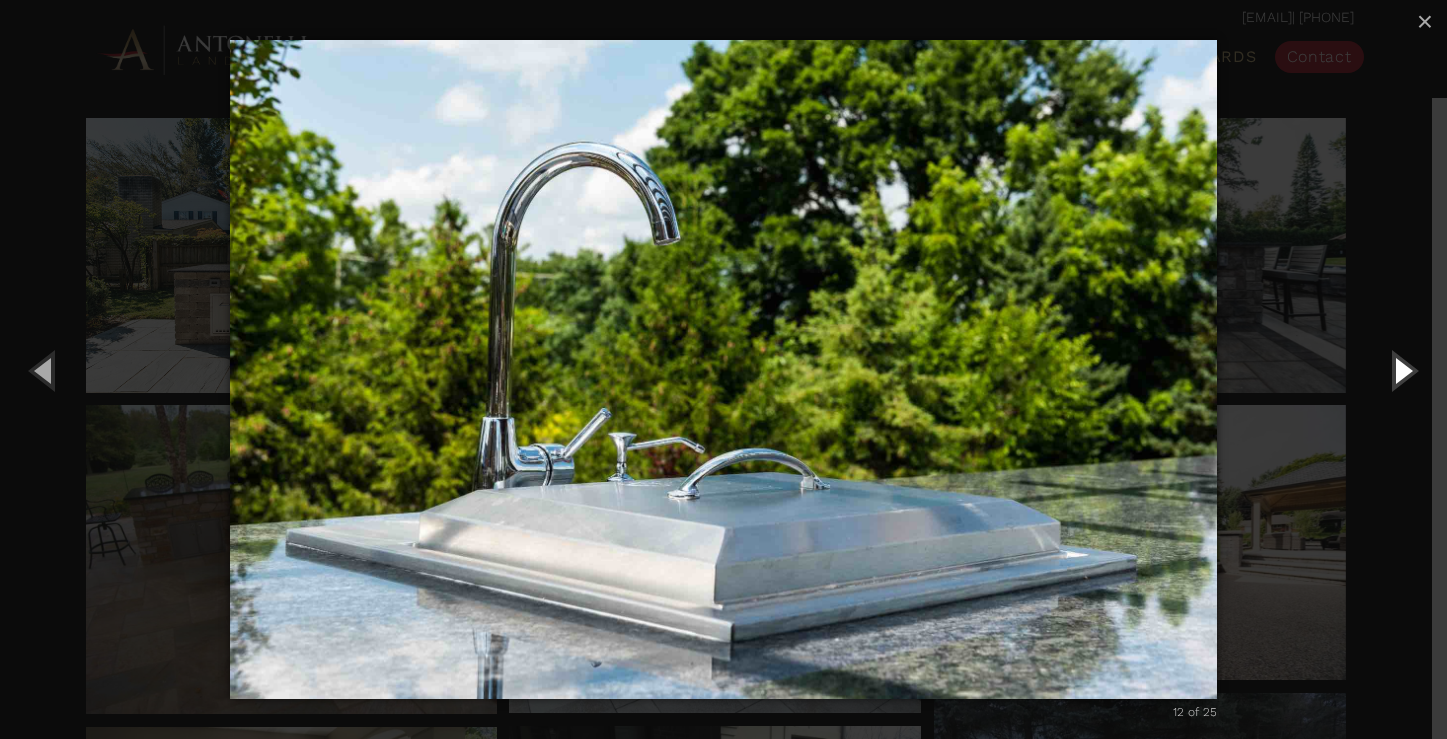 click at bounding box center [1402, 370] 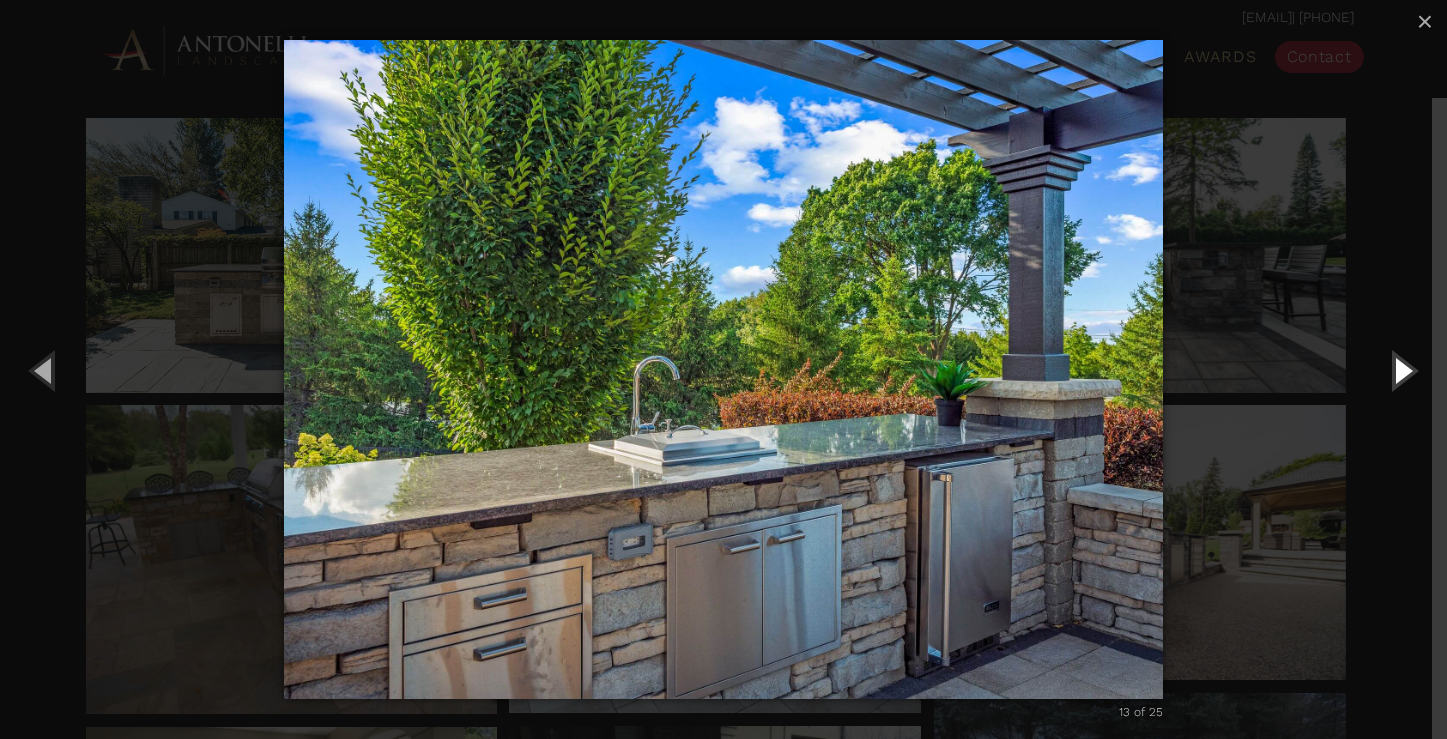 click at bounding box center (1402, 370) 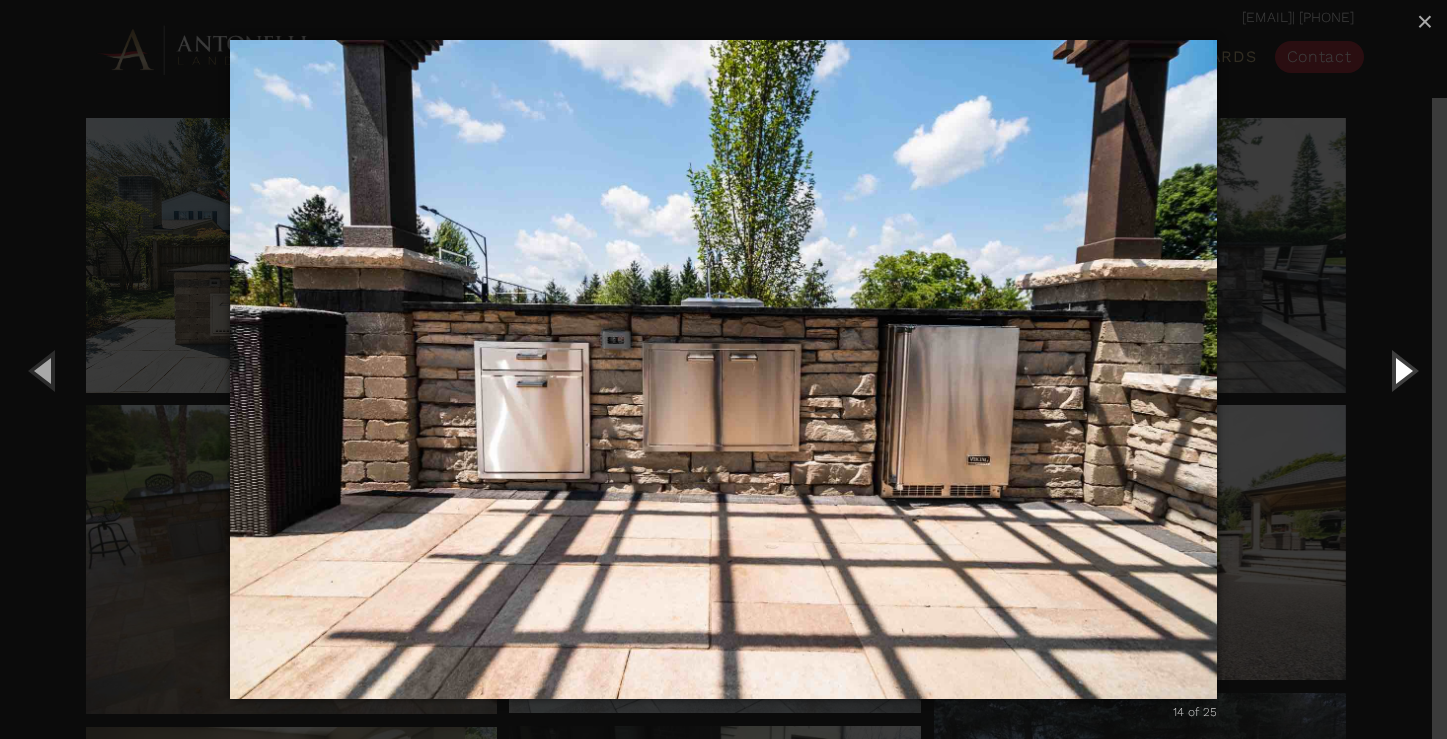 click at bounding box center [1402, 370] 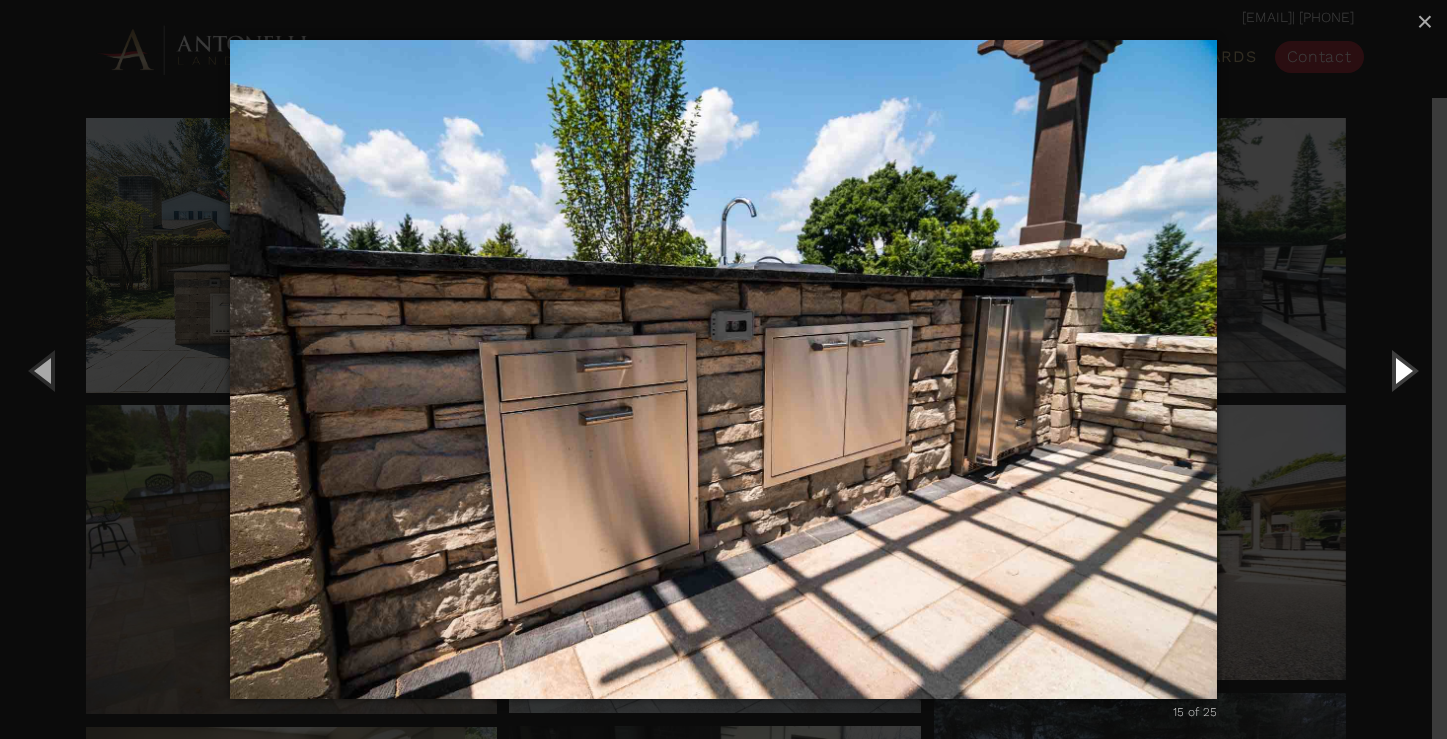 click at bounding box center [1402, 370] 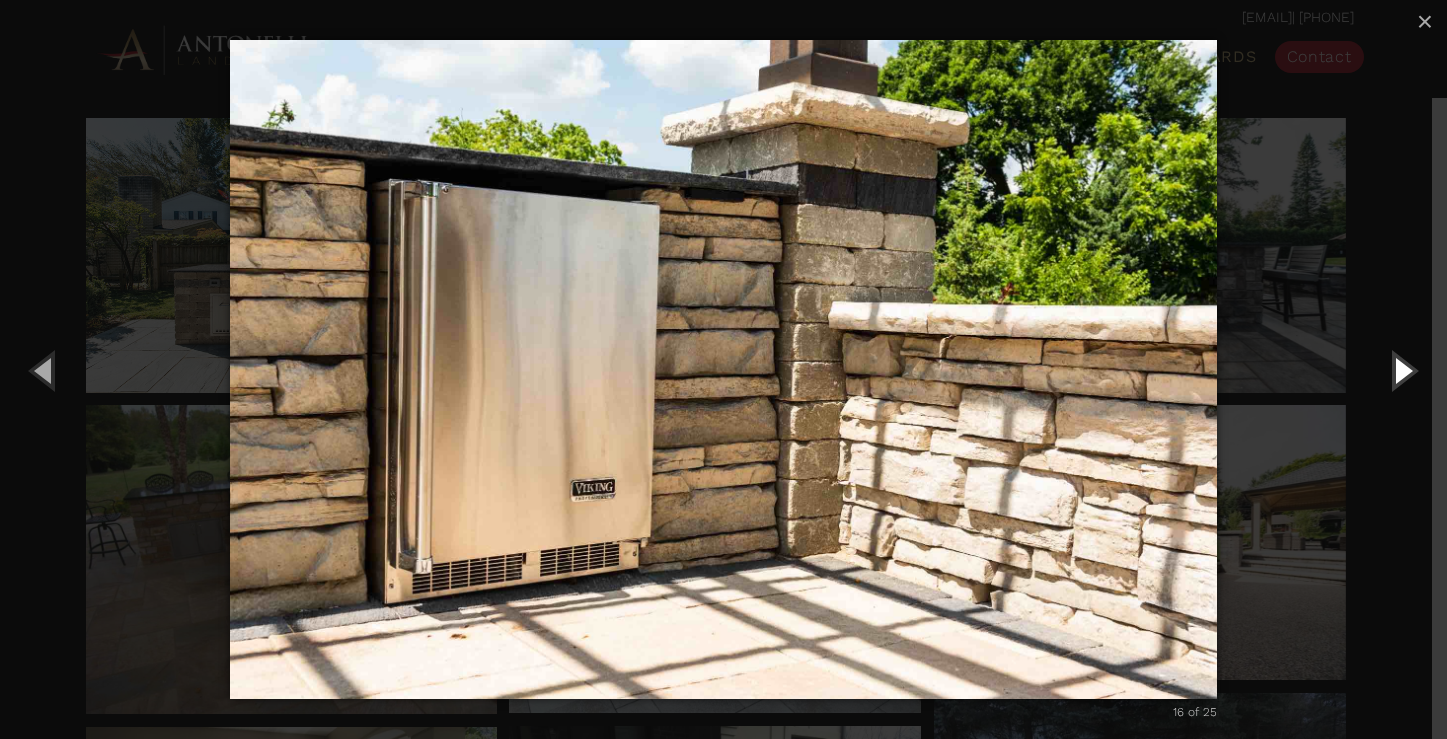 click at bounding box center [1402, 370] 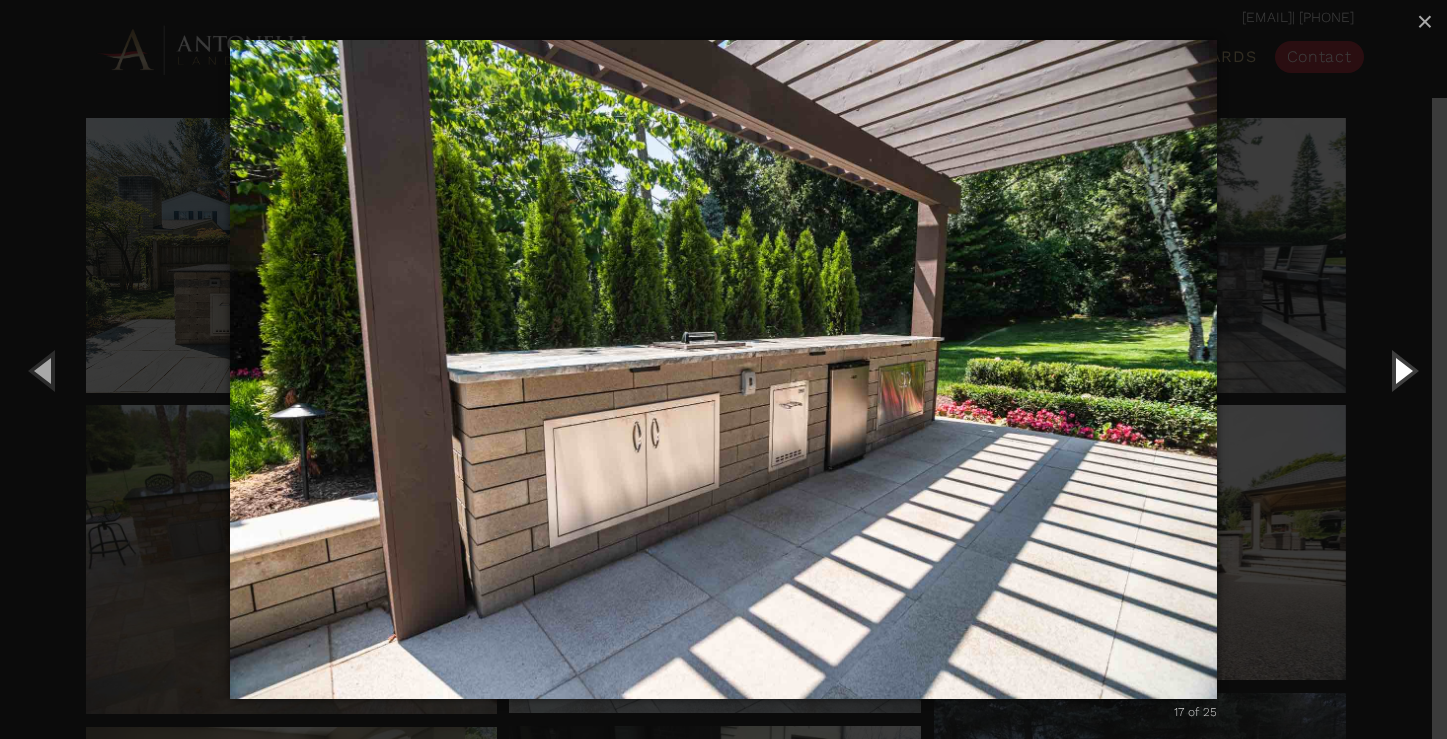 click at bounding box center (1402, 370) 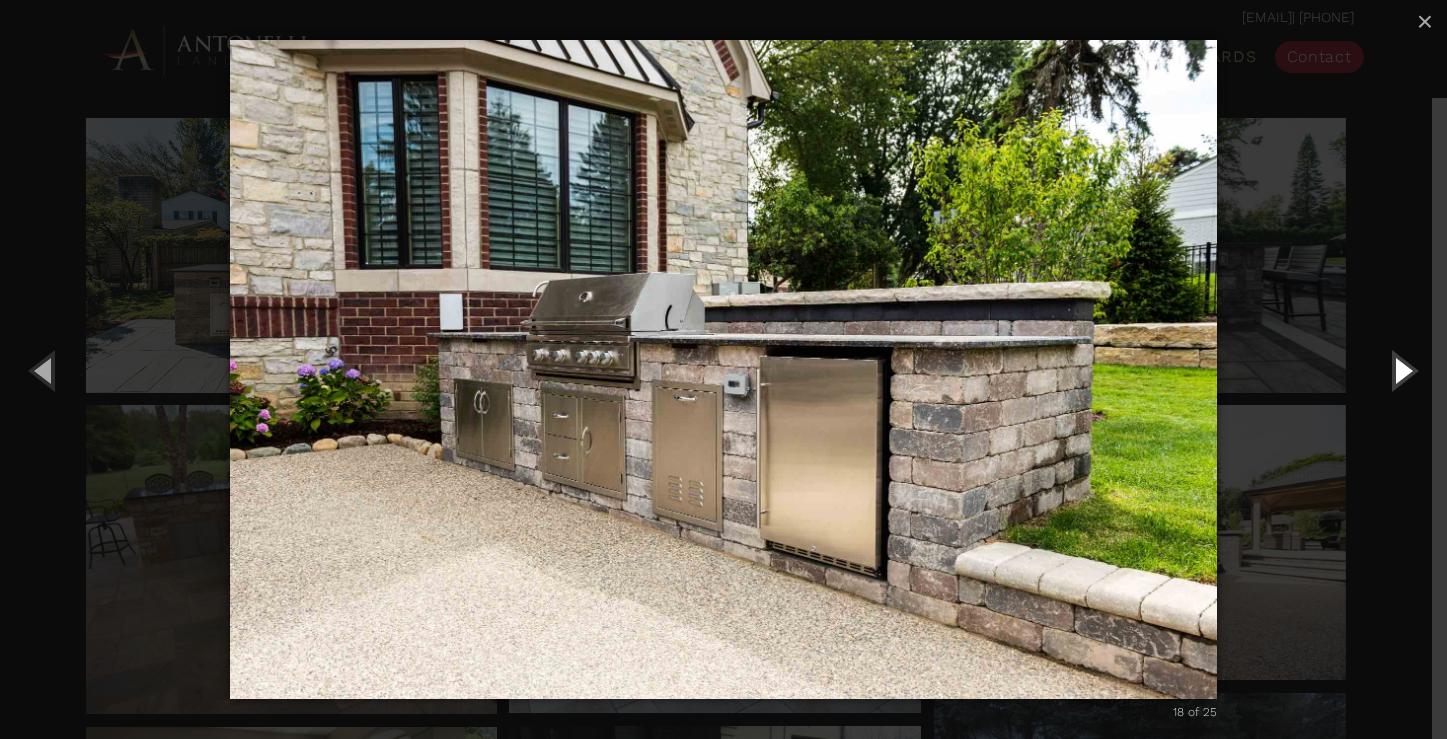 click at bounding box center (1402, 370) 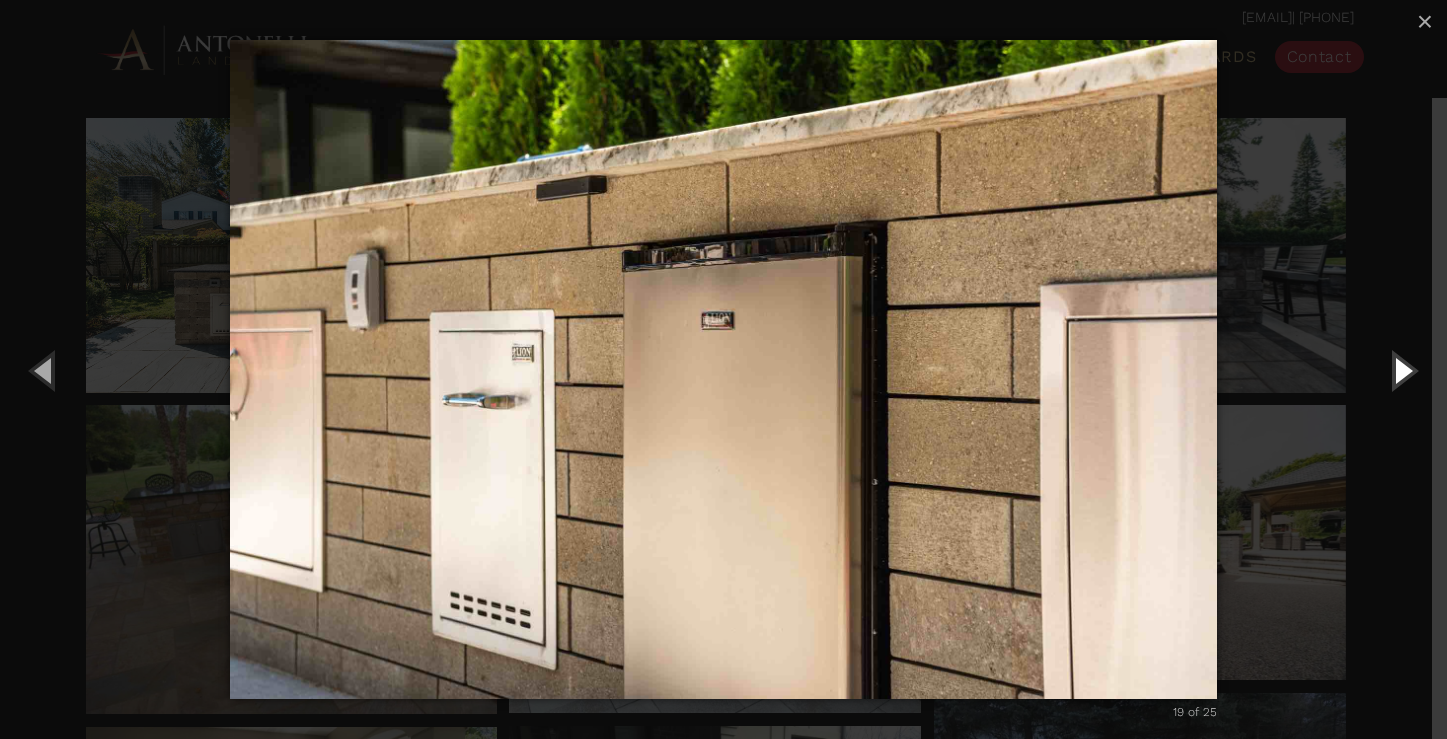 click at bounding box center [1402, 370] 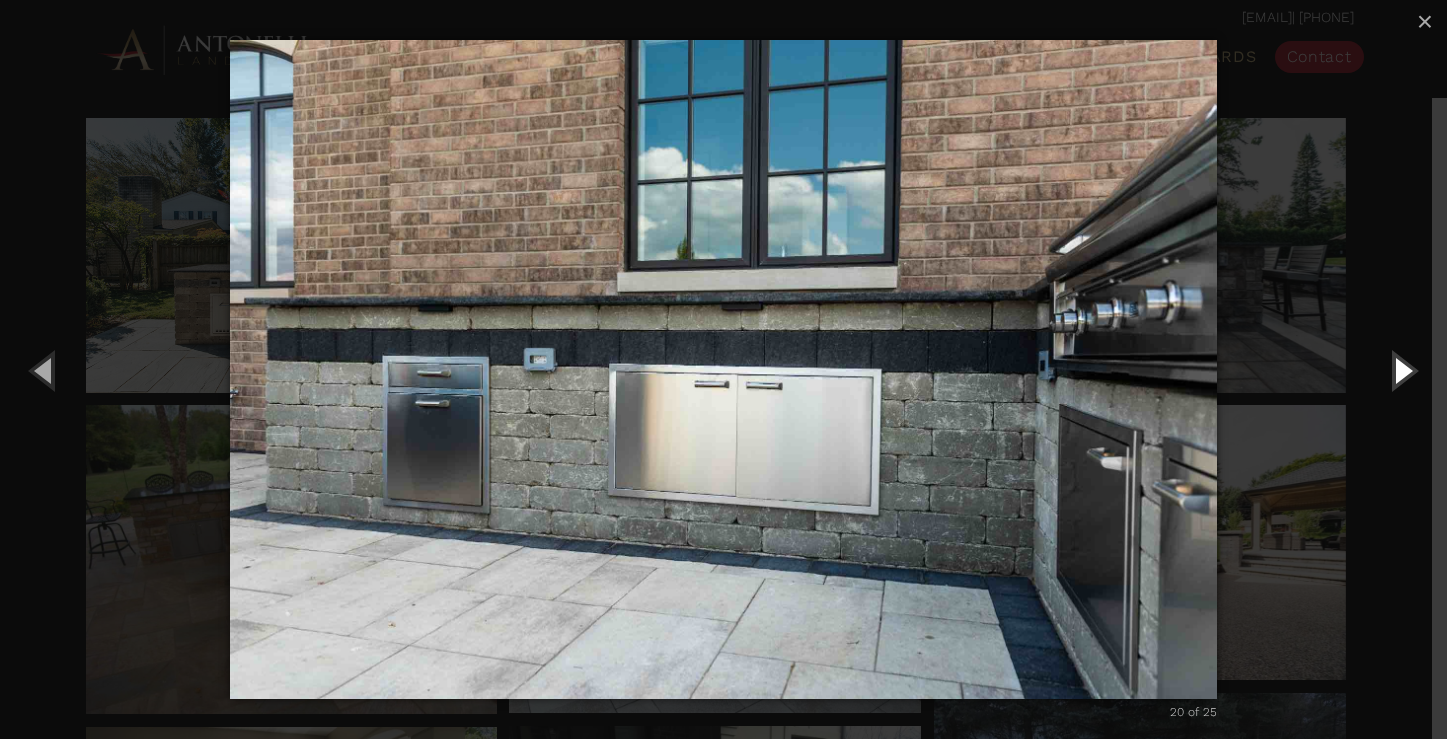 click at bounding box center (1402, 370) 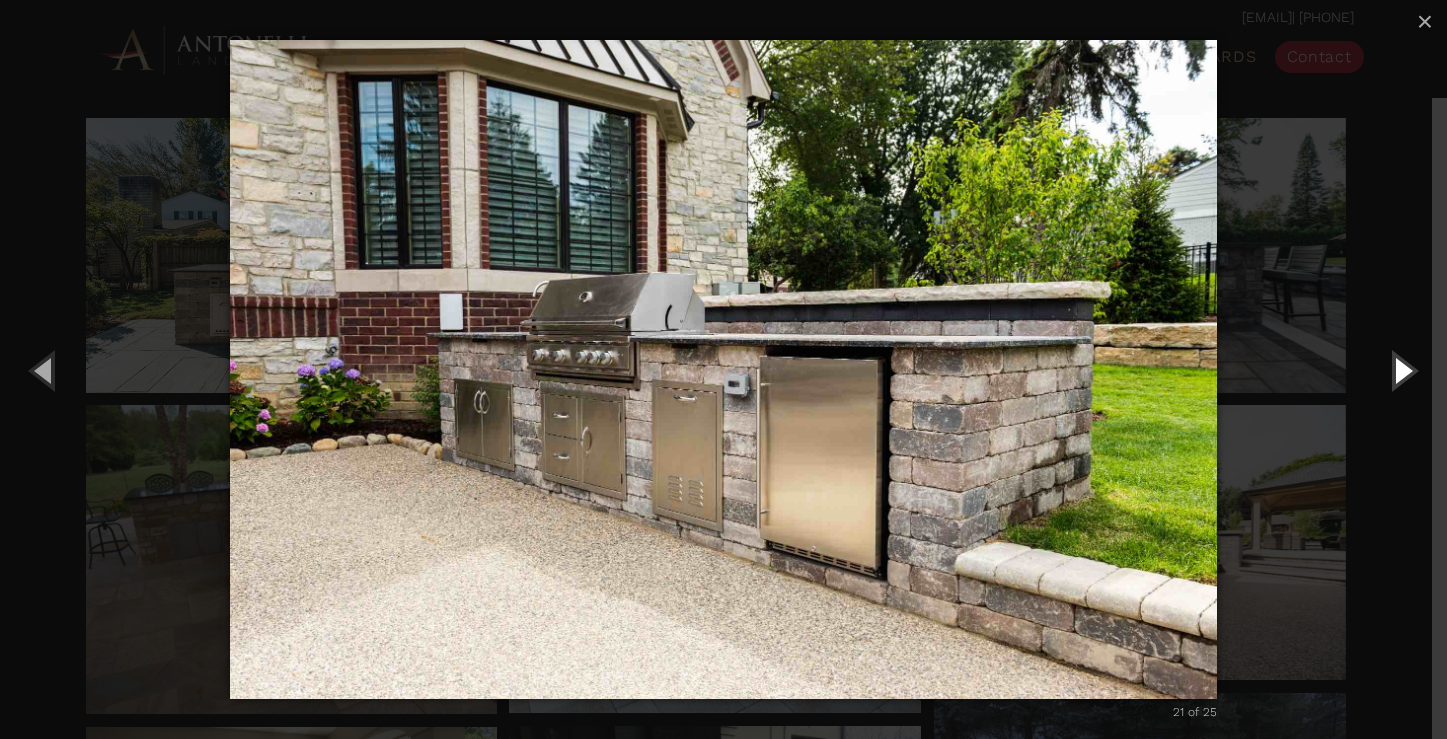 click at bounding box center (1402, 370) 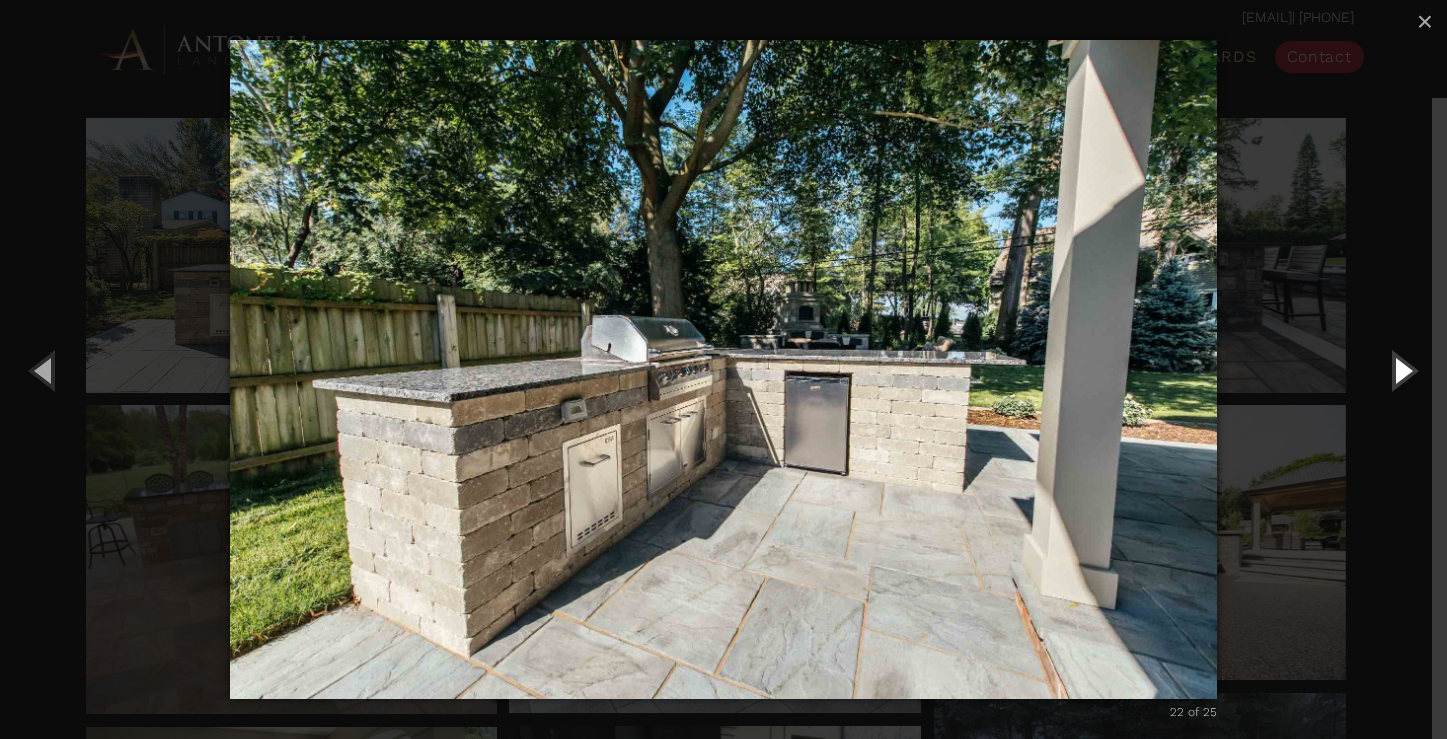 click at bounding box center [1402, 370] 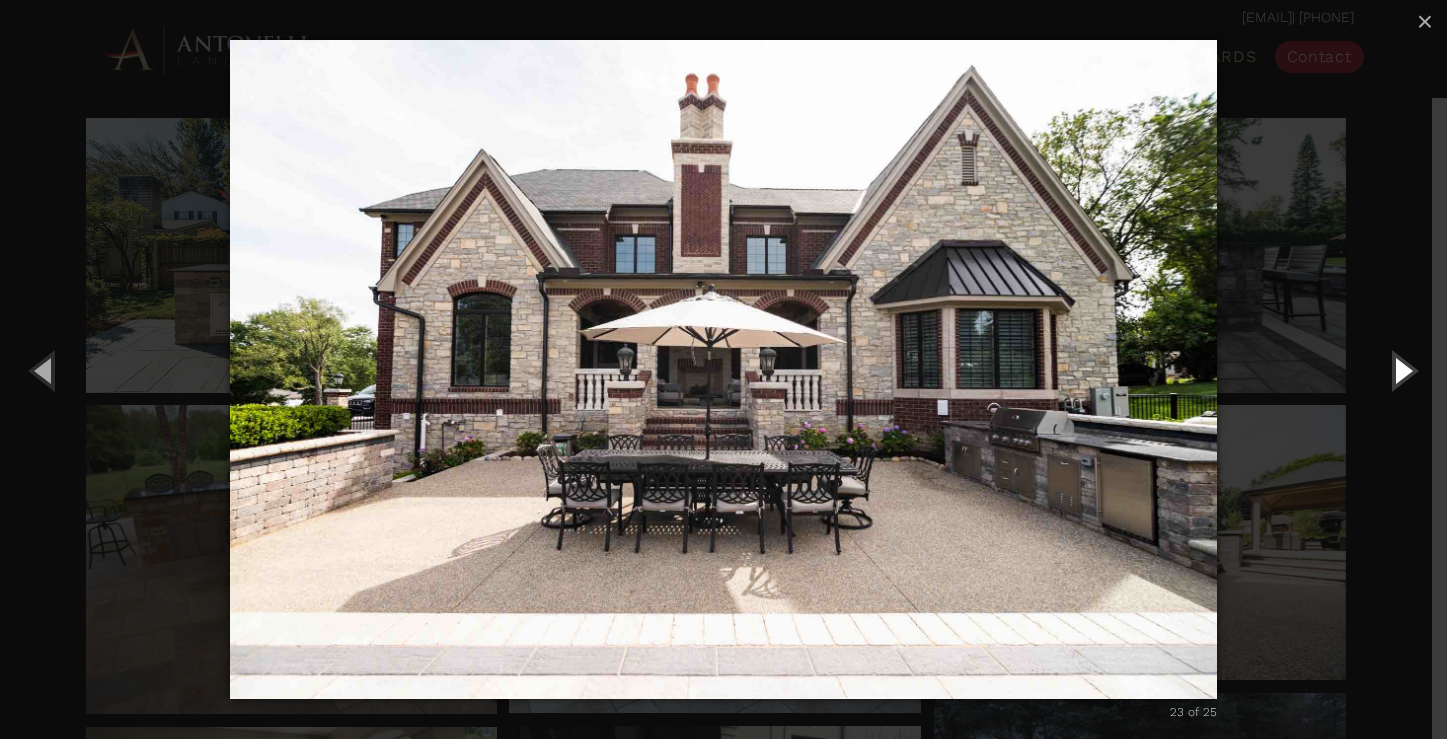 click at bounding box center (1402, 370) 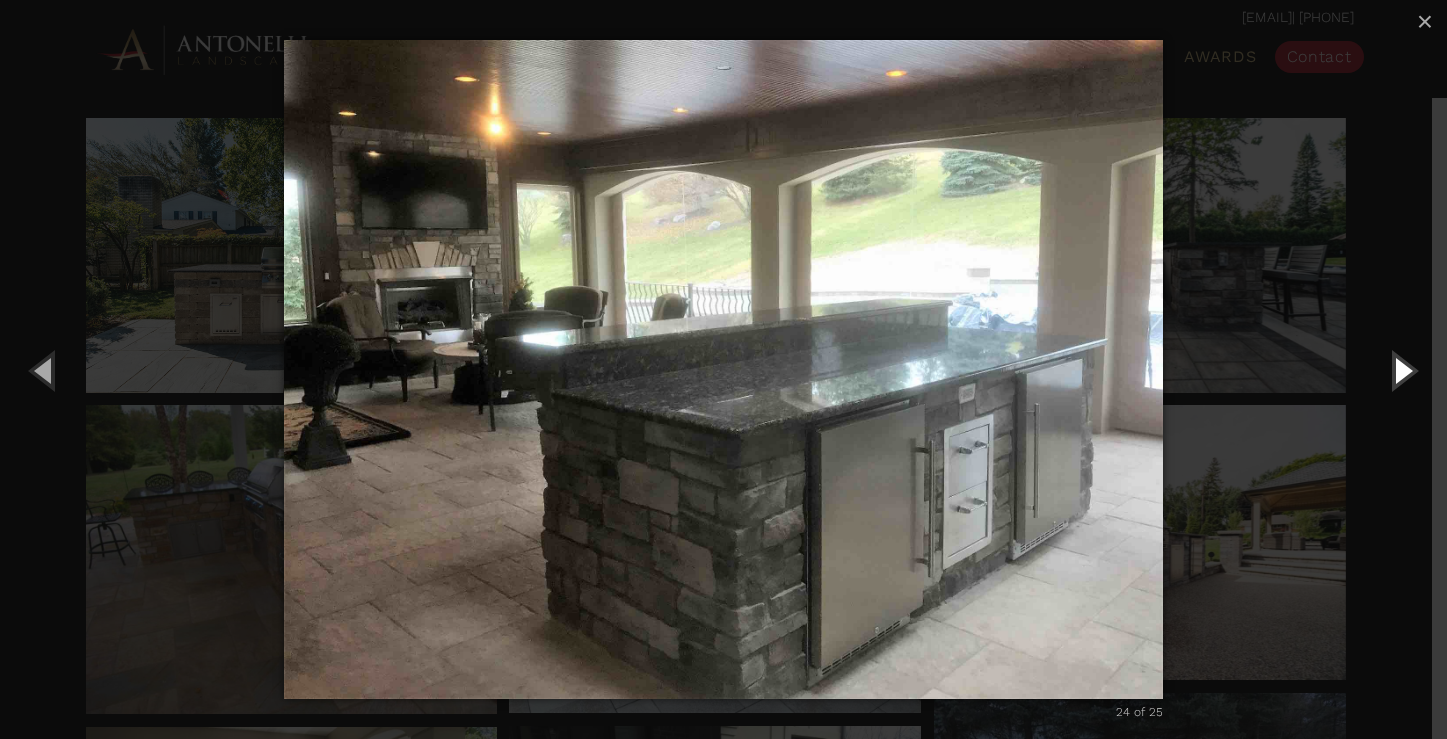 click at bounding box center (1402, 370) 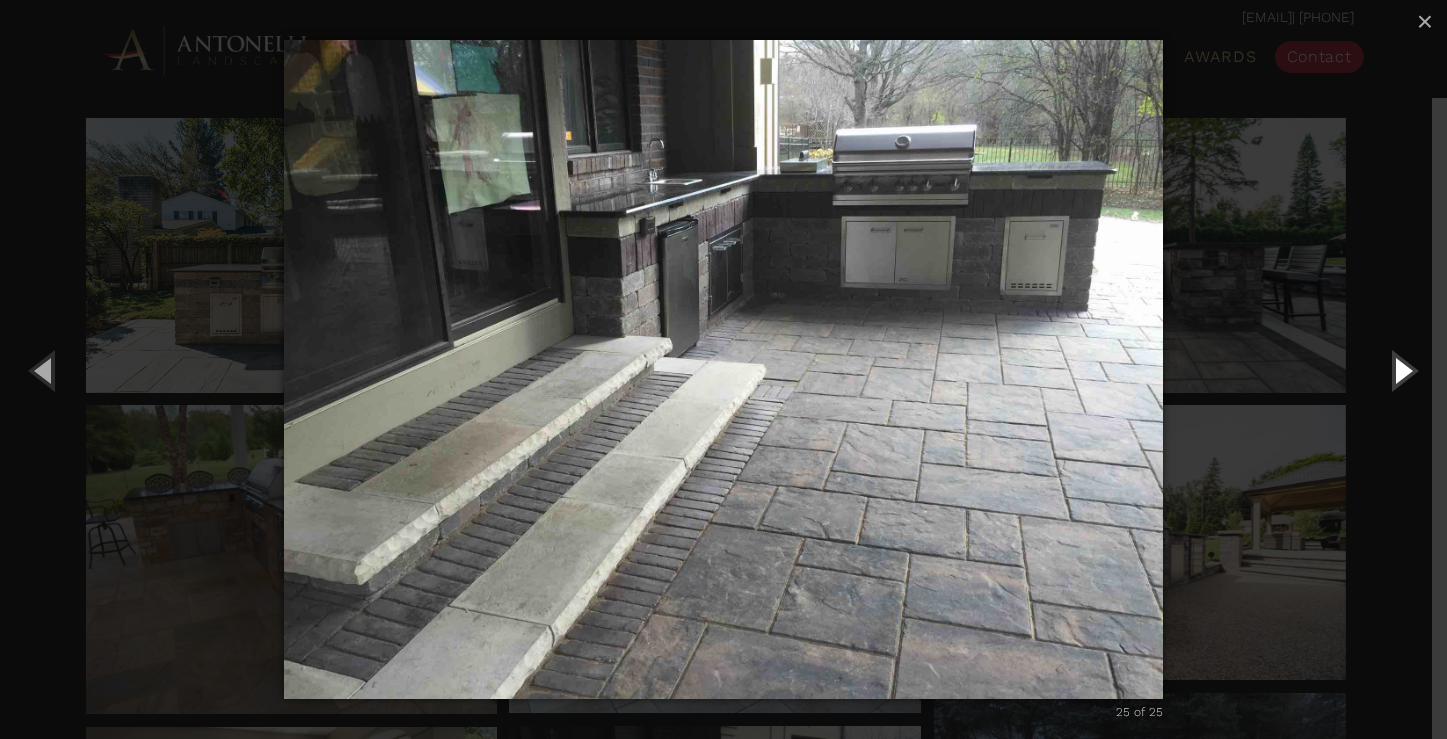 click at bounding box center [1402, 370] 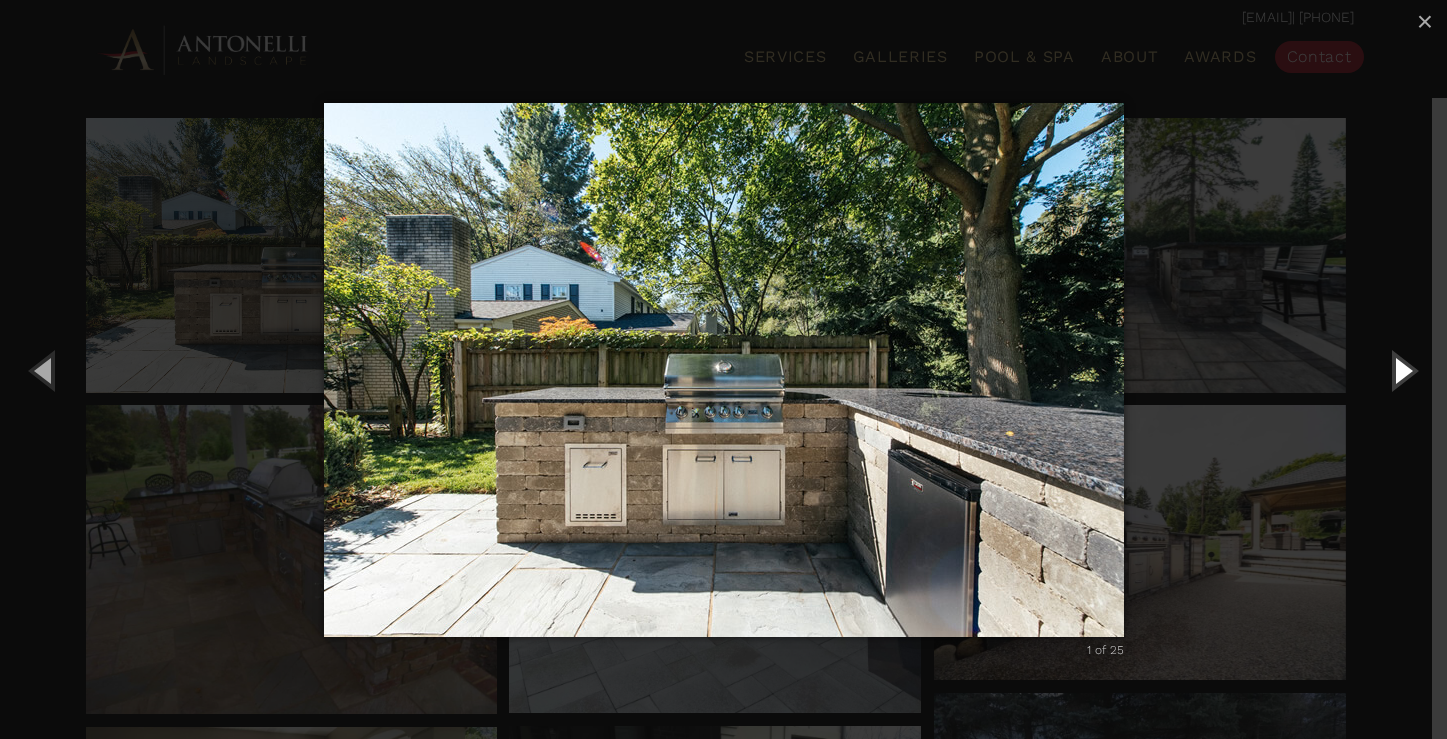 click at bounding box center [1402, 370] 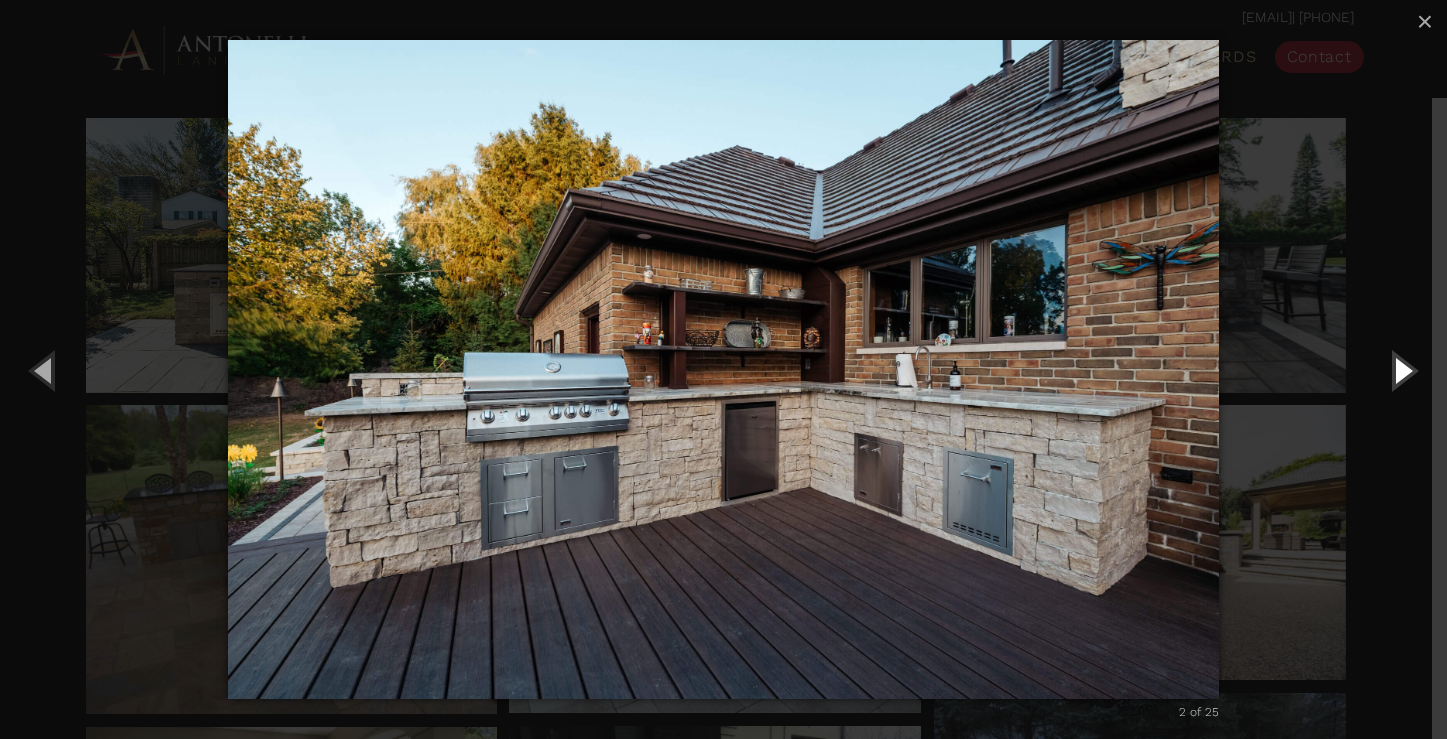 click at bounding box center [1402, 370] 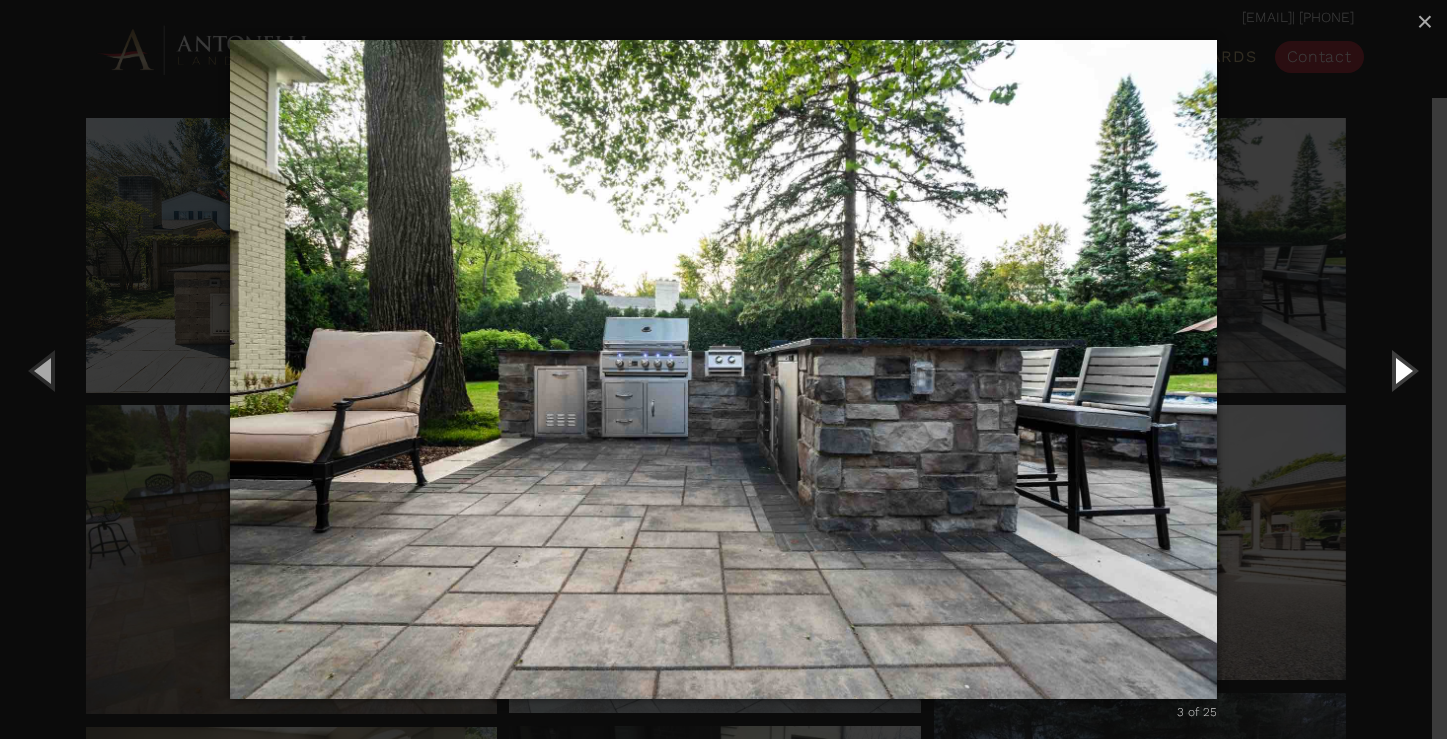click at bounding box center (1402, 370) 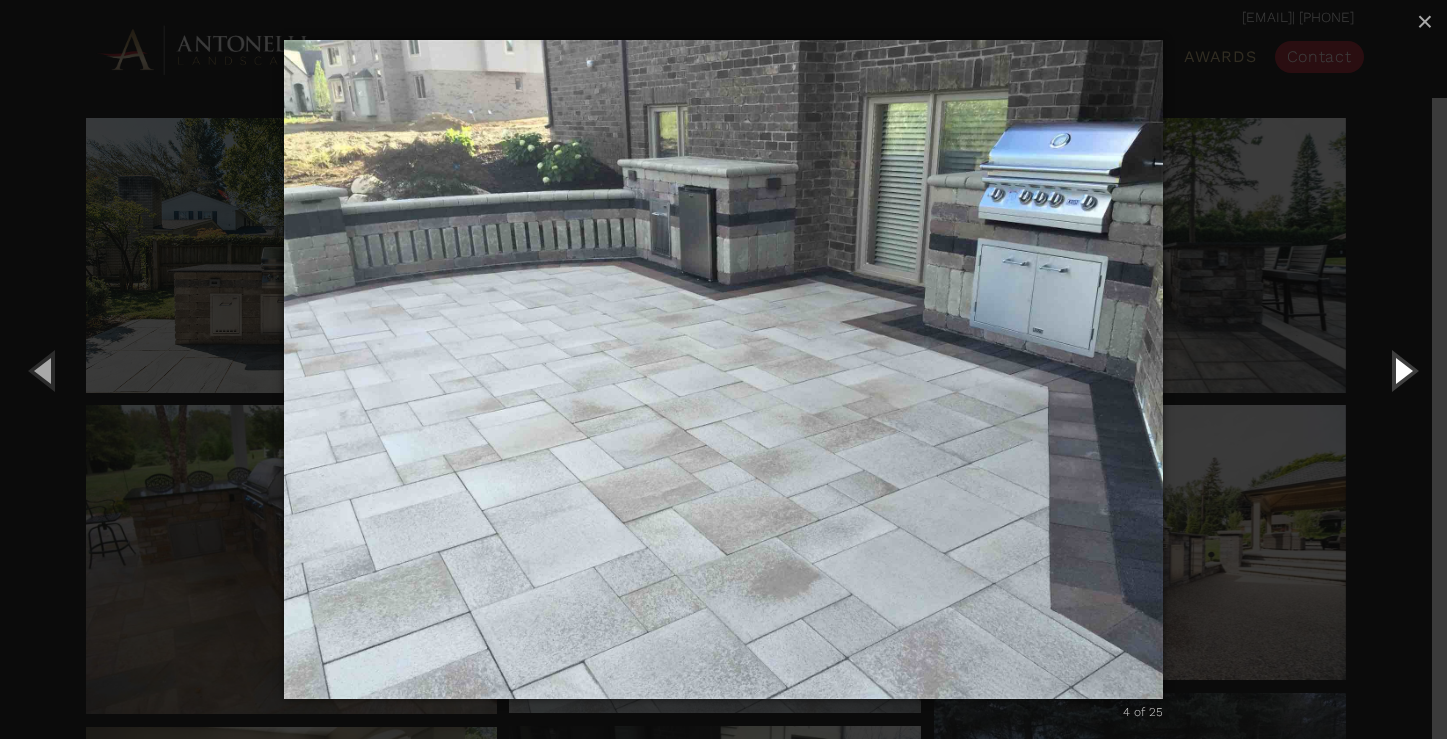 click at bounding box center (1402, 370) 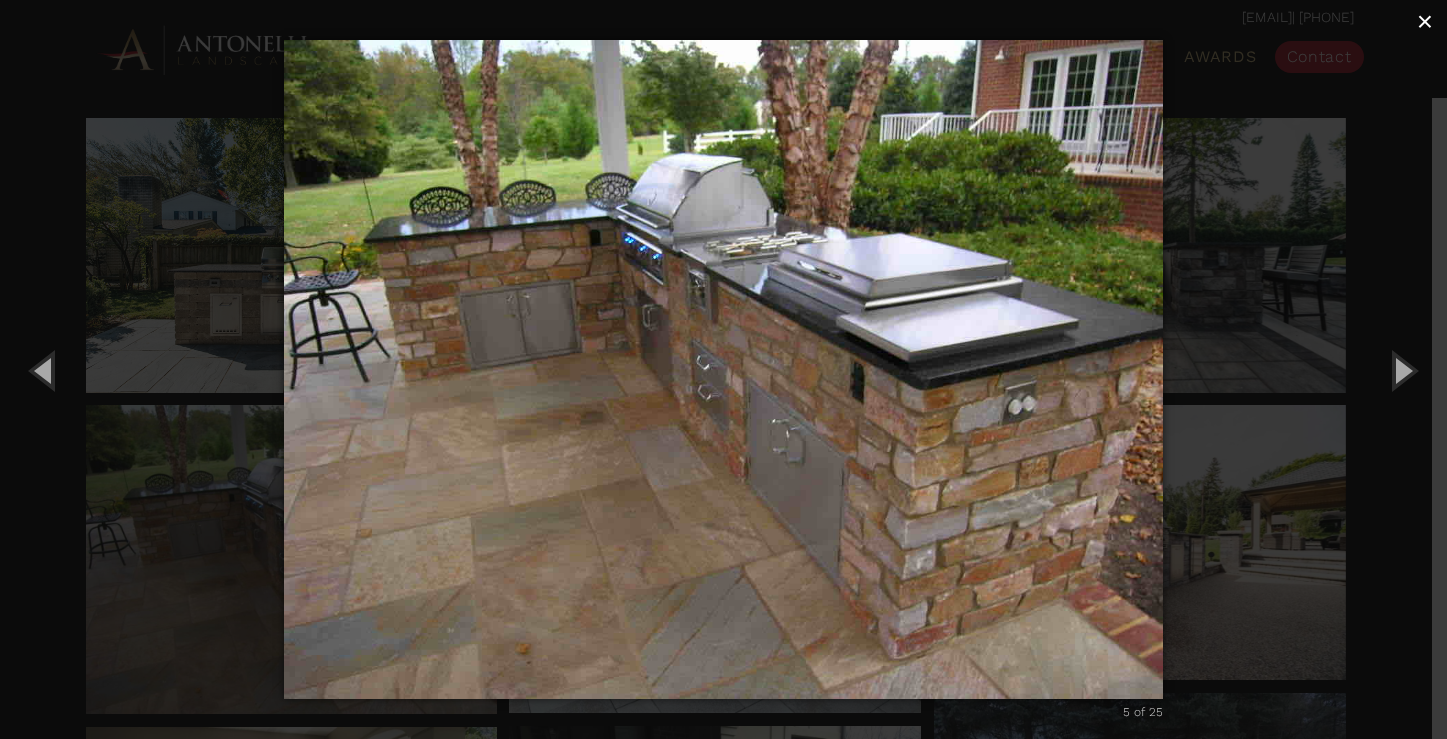click on "×" at bounding box center [1425, 21] 